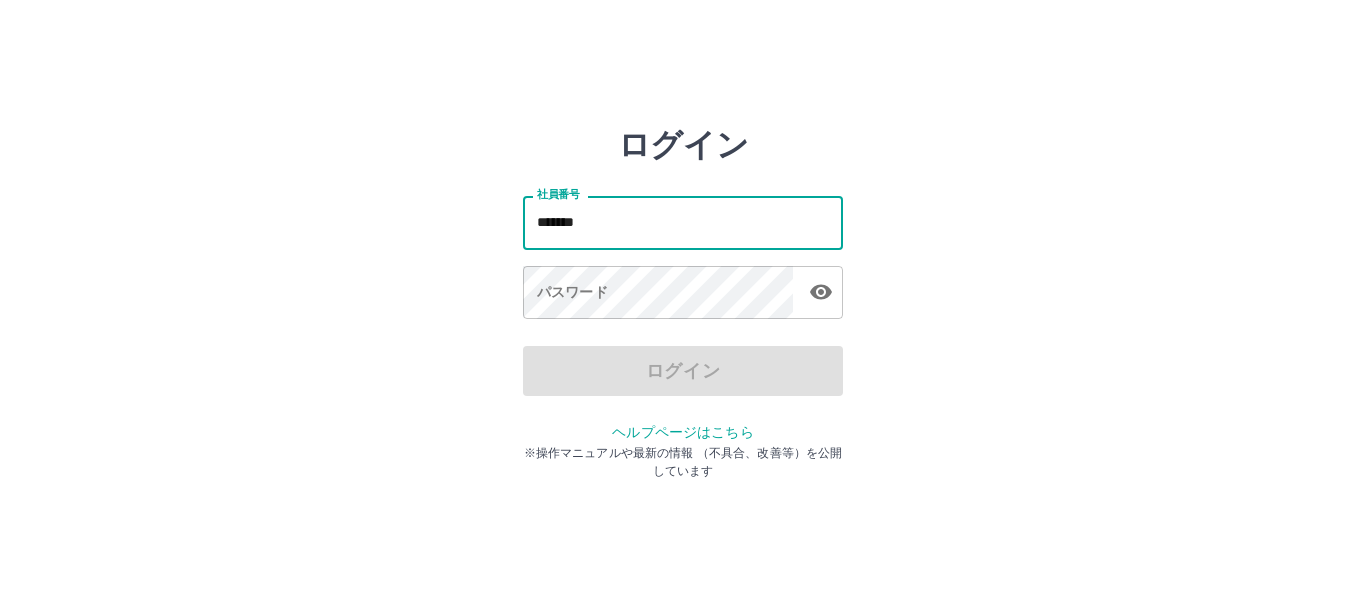 scroll, scrollTop: 0, scrollLeft: 0, axis: both 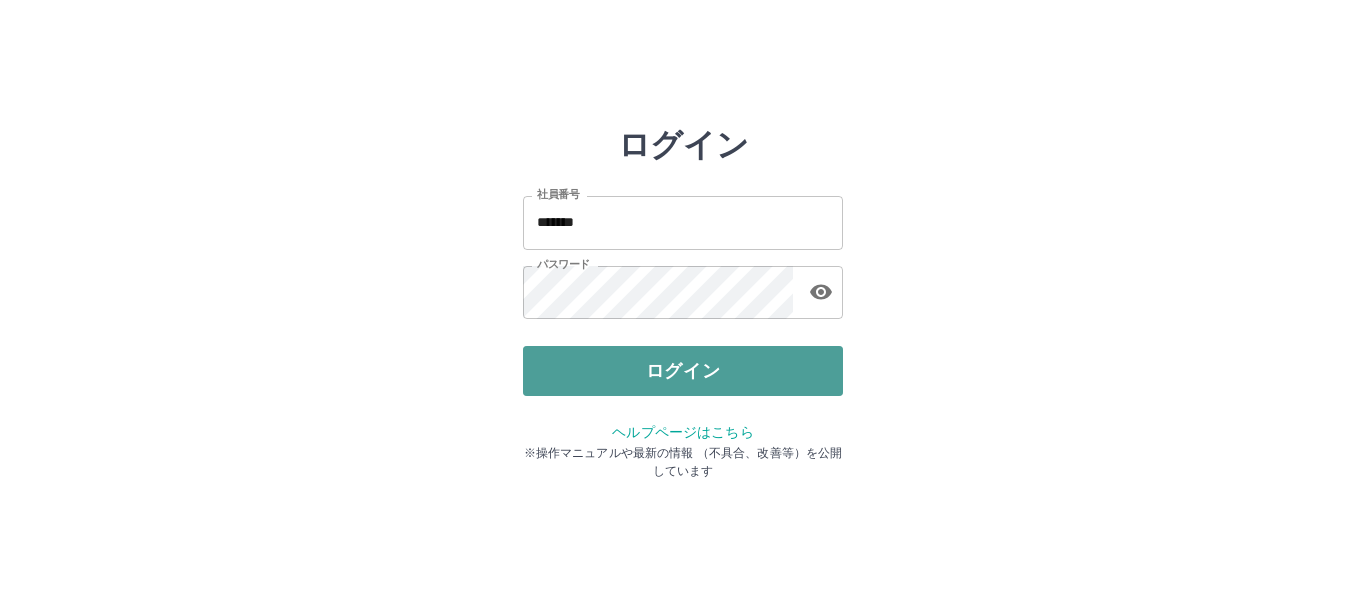 click on "ログイン" at bounding box center [683, 371] 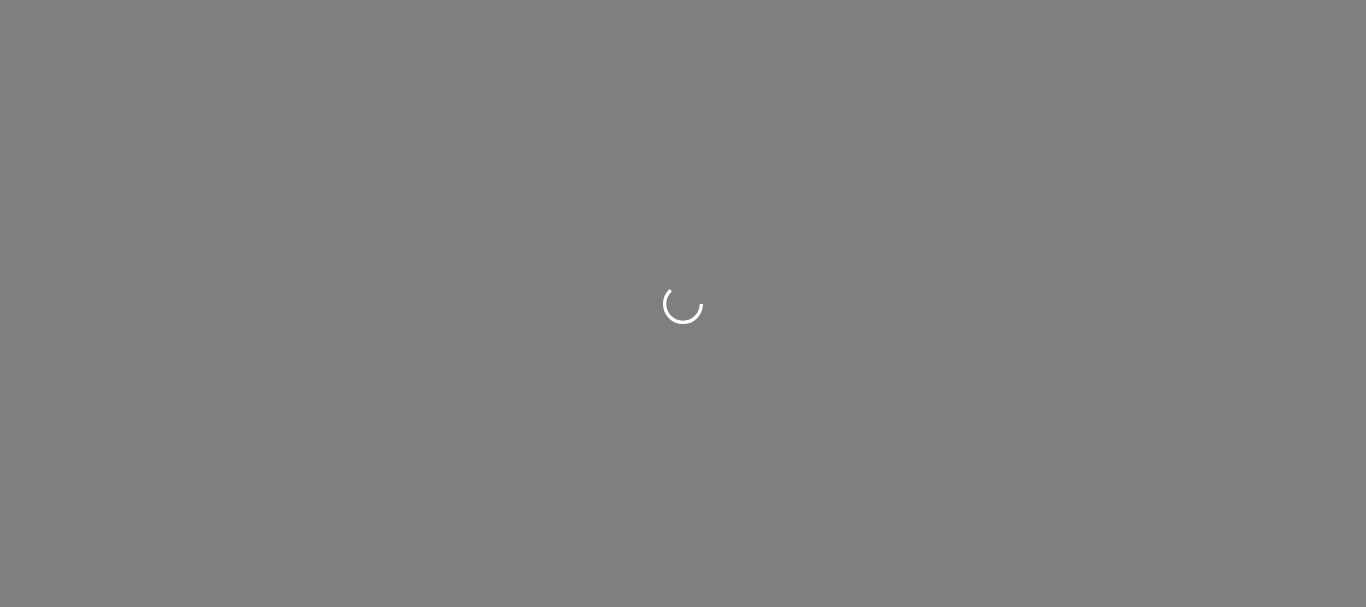 scroll, scrollTop: 0, scrollLeft: 0, axis: both 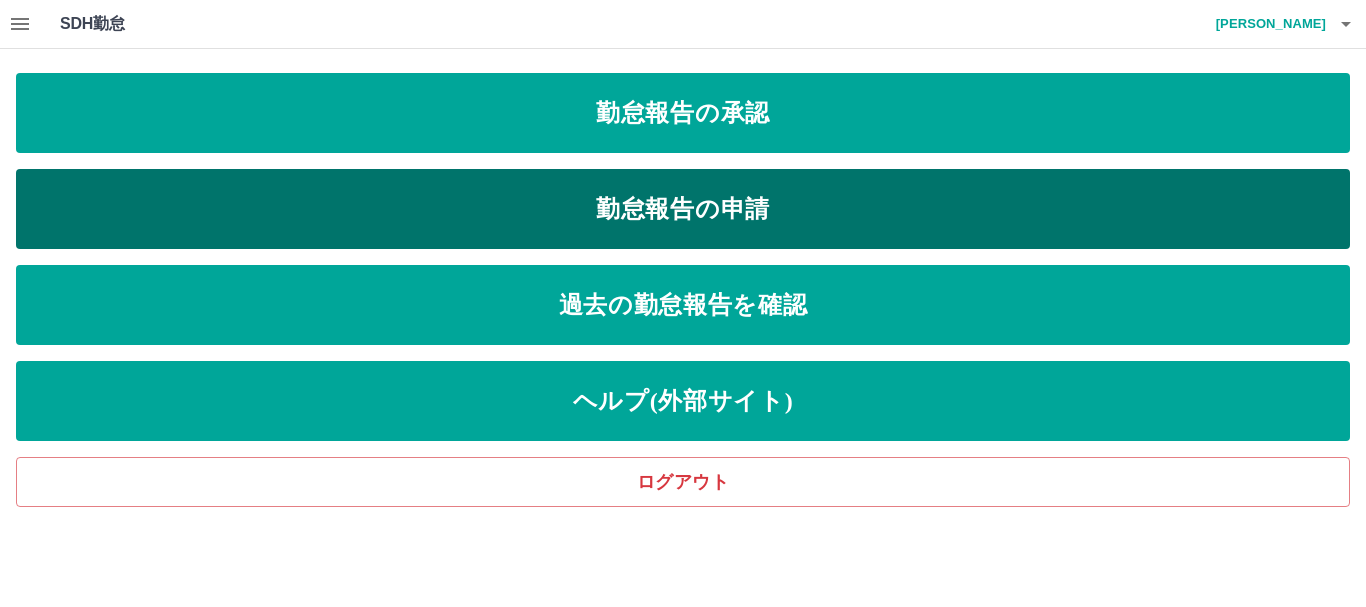 click on "勤怠報告の申請" at bounding box center (683, 209) 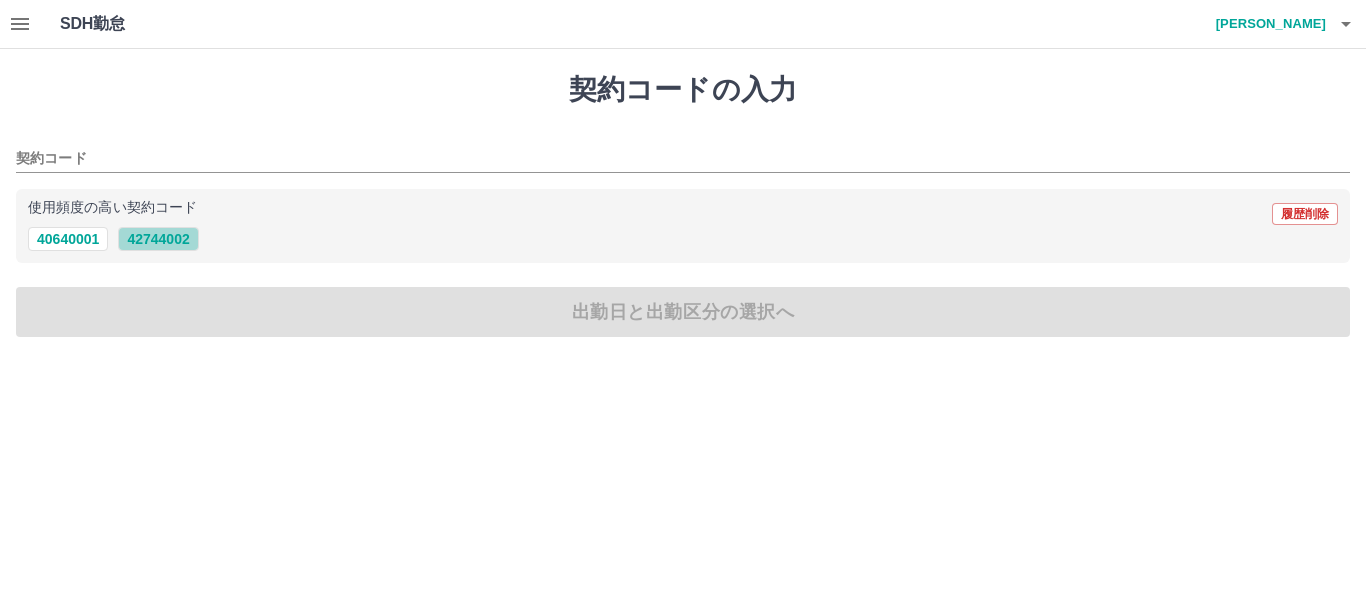 click on "42744002" at bounding box center (158, 239) 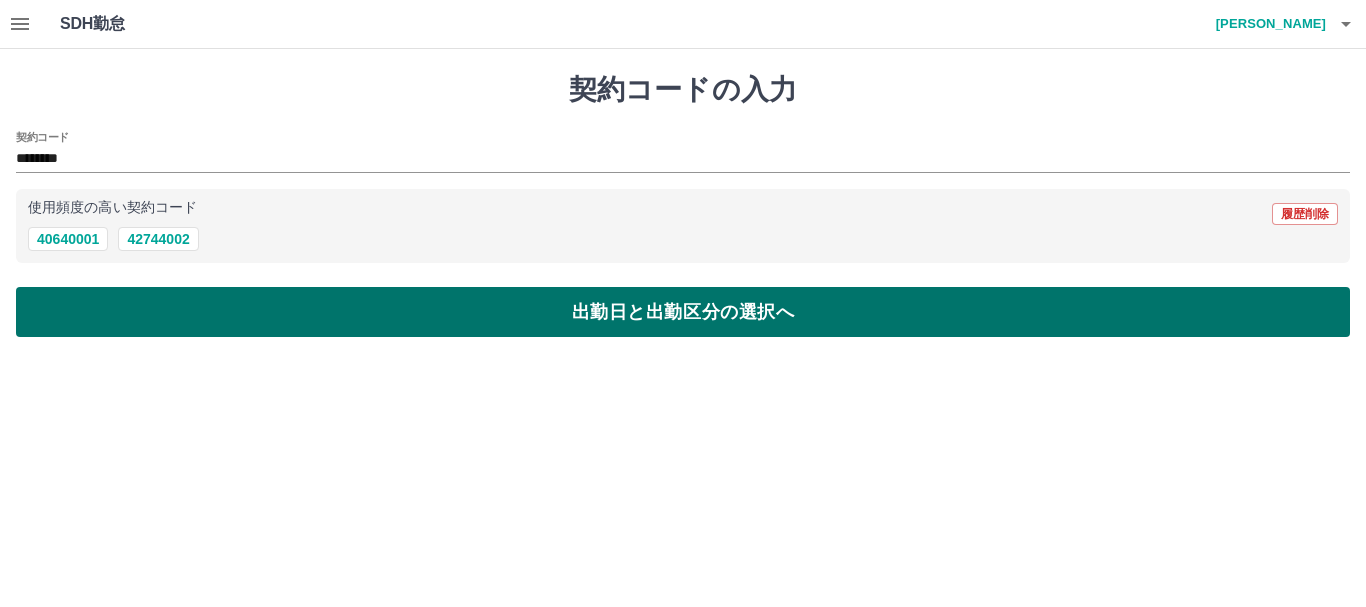 click on "出勤日と出勤区分の選択へ" at bounding box center (683, 312) 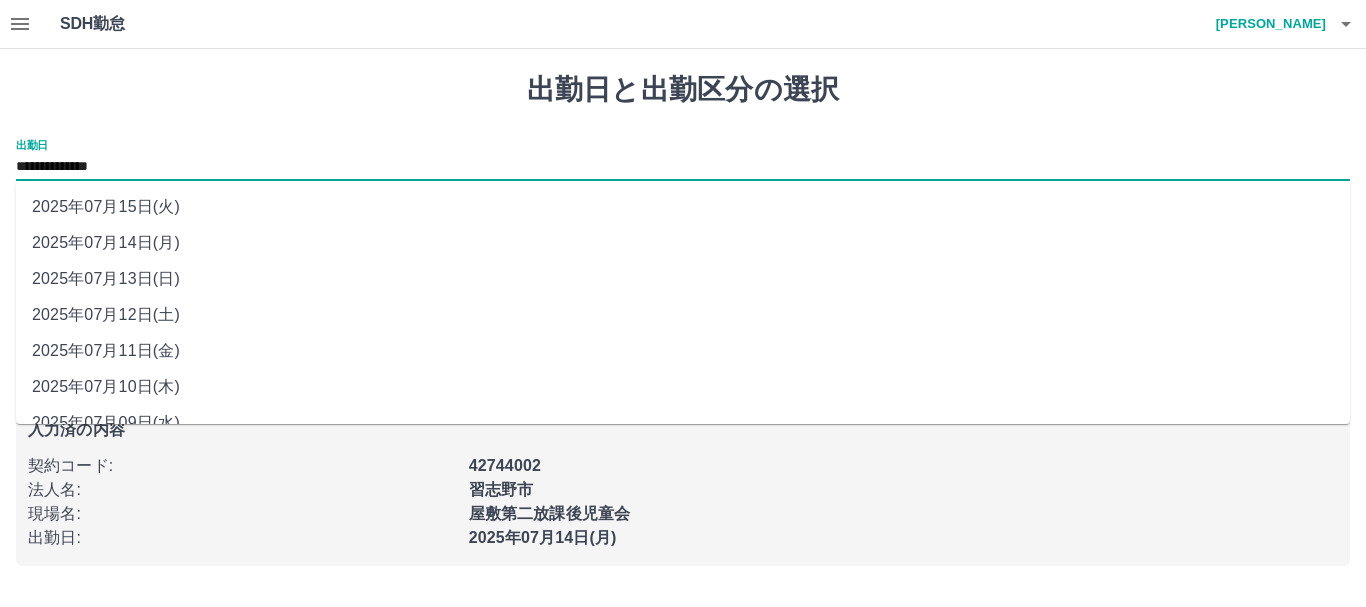 click on "**********" at bounding box center (683, 167) 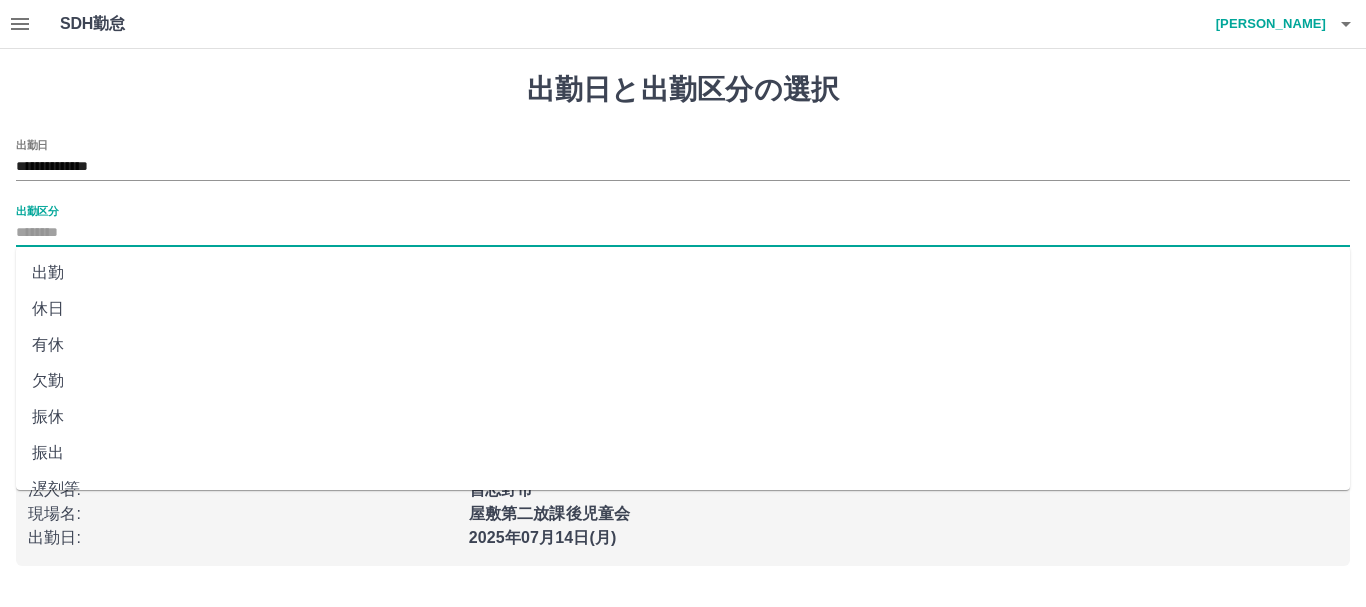click on "出勤区分" at bounding box center [683, 233] 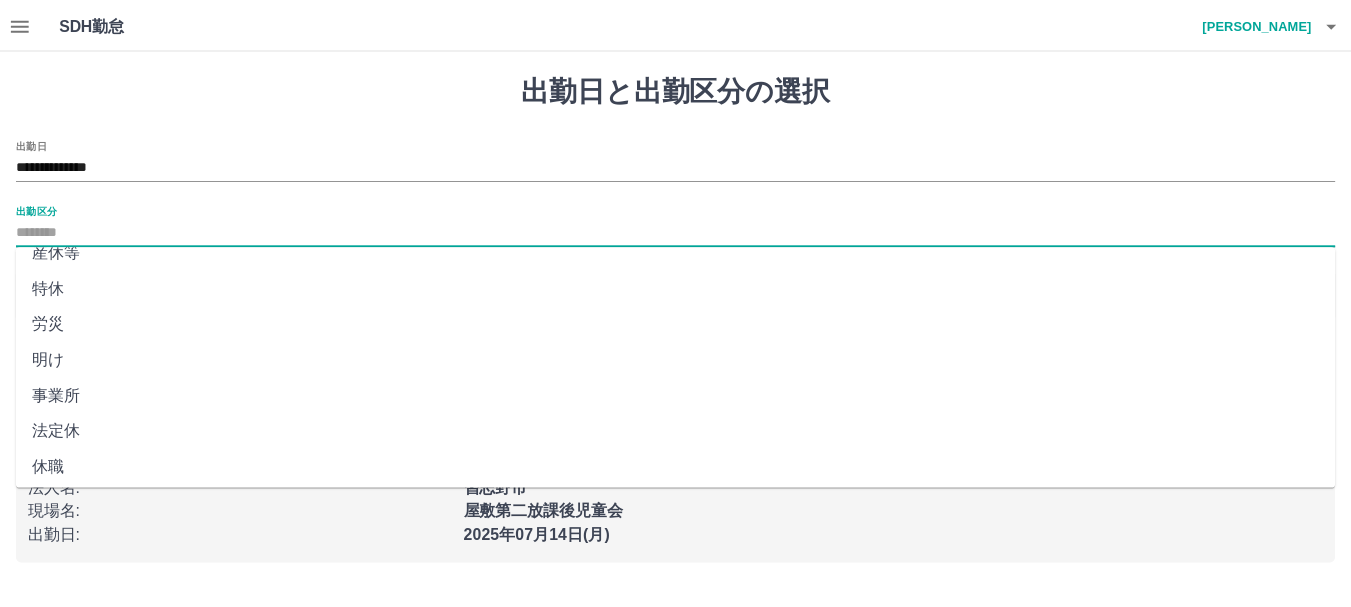 scroll, scrollTop: 421, scrollLeft: 0, axis: vertical 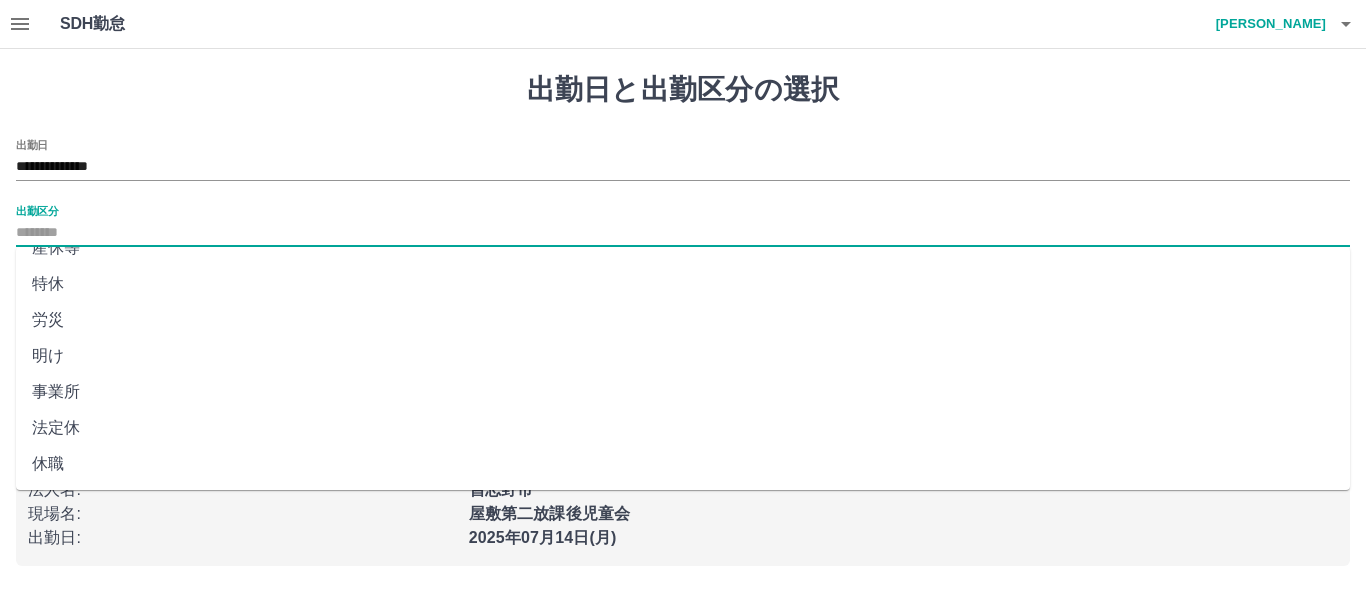 click on "法定休" at bounding box center (683, 428) 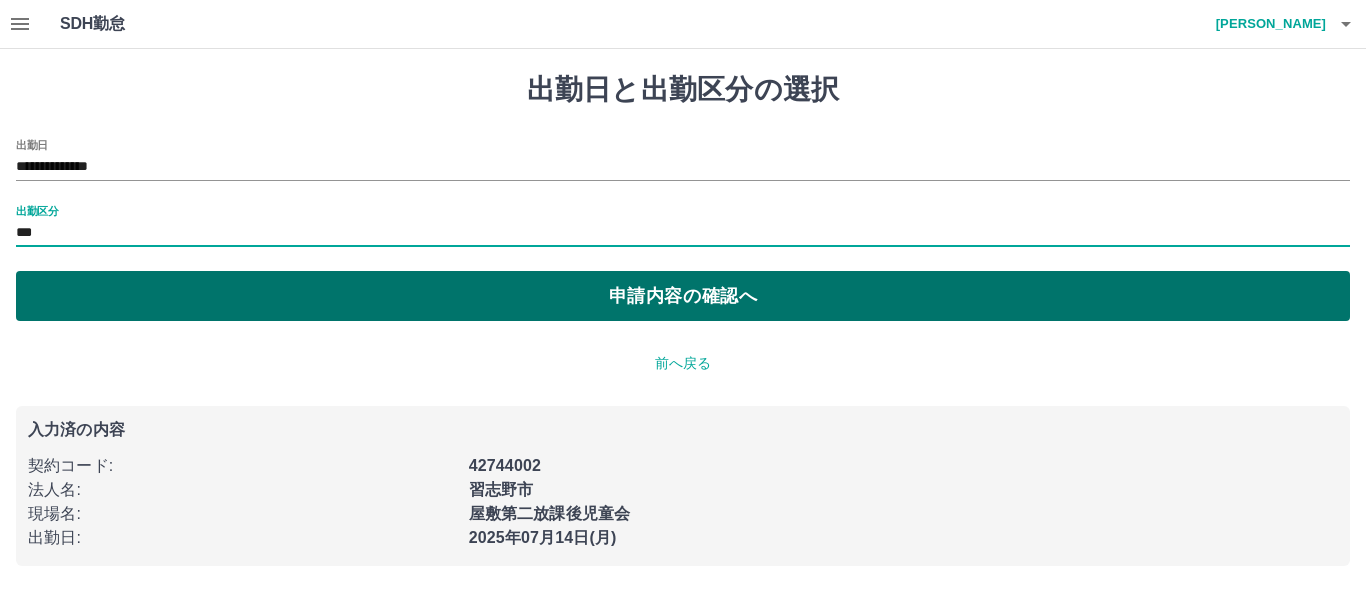 click on "申請内容の確認へ" at bounding box center [683, 296] 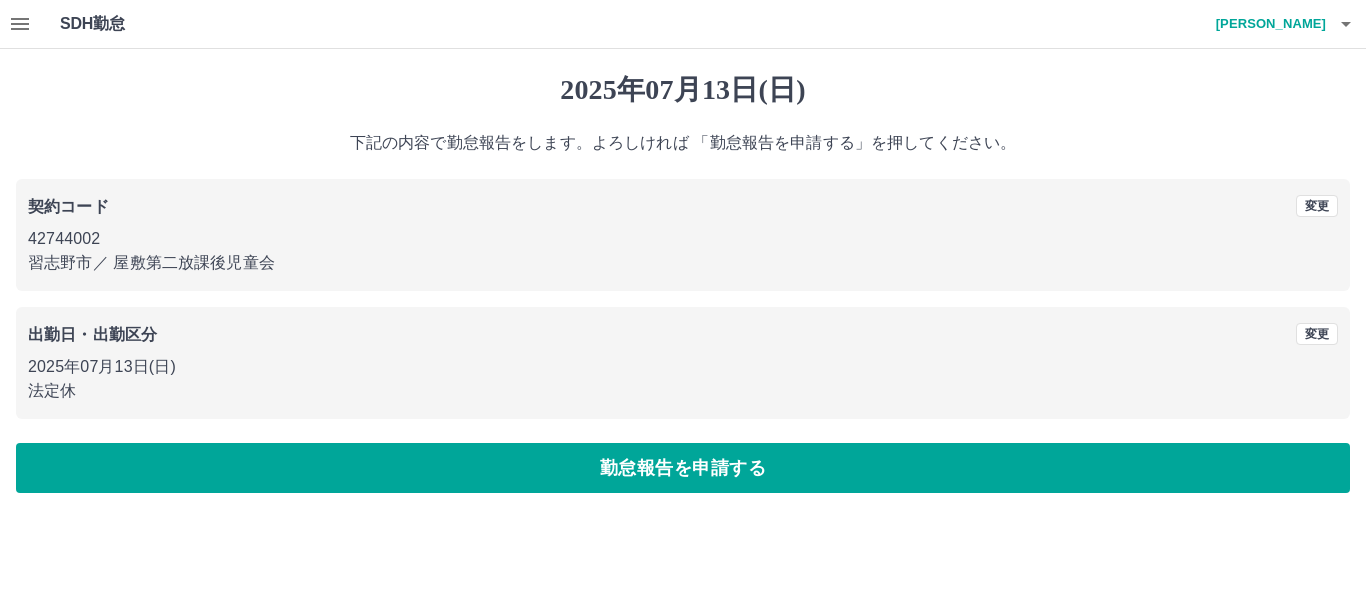 click on "勤怠報告を申請する" at bounding box center [683, 468] 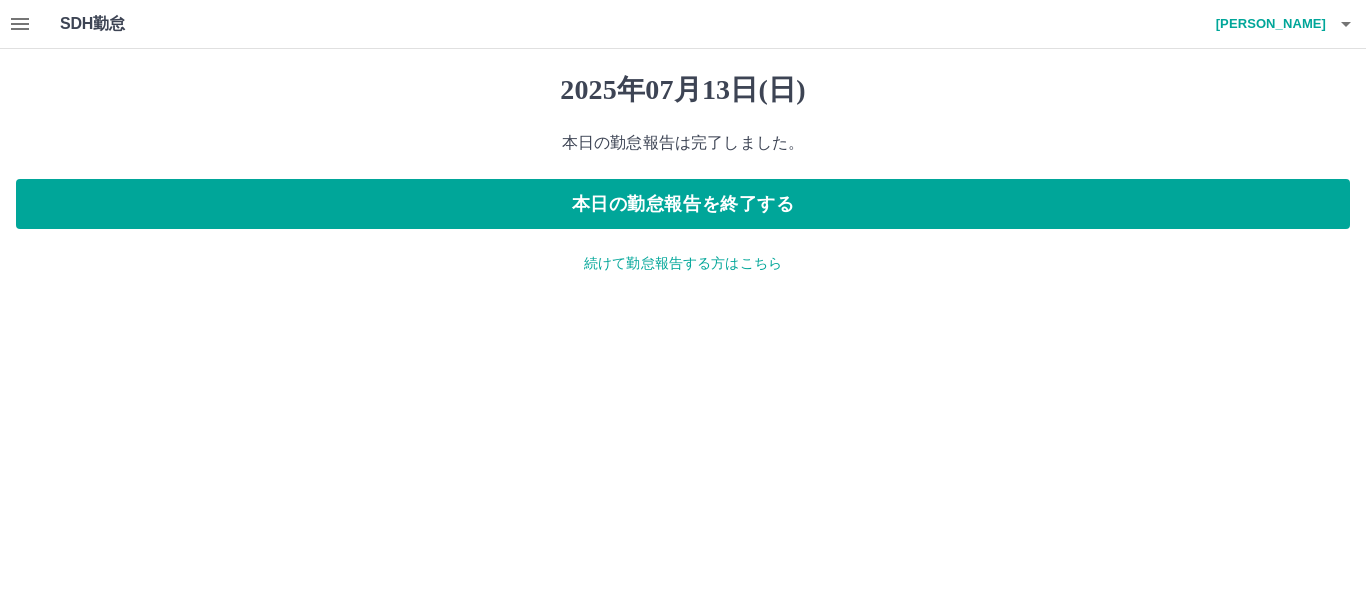 click on "続けて勤怠報告する方はこちら" at bounding box center [683, 263] 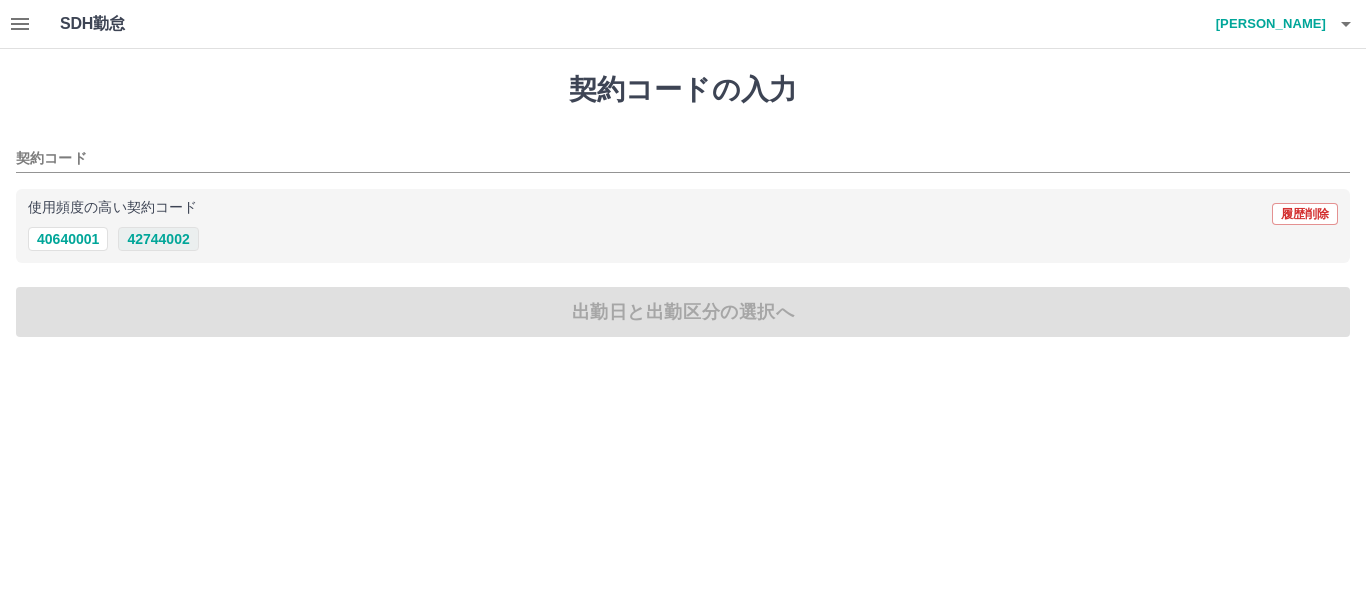 click on "42744002" at bounding box center [158, 239] 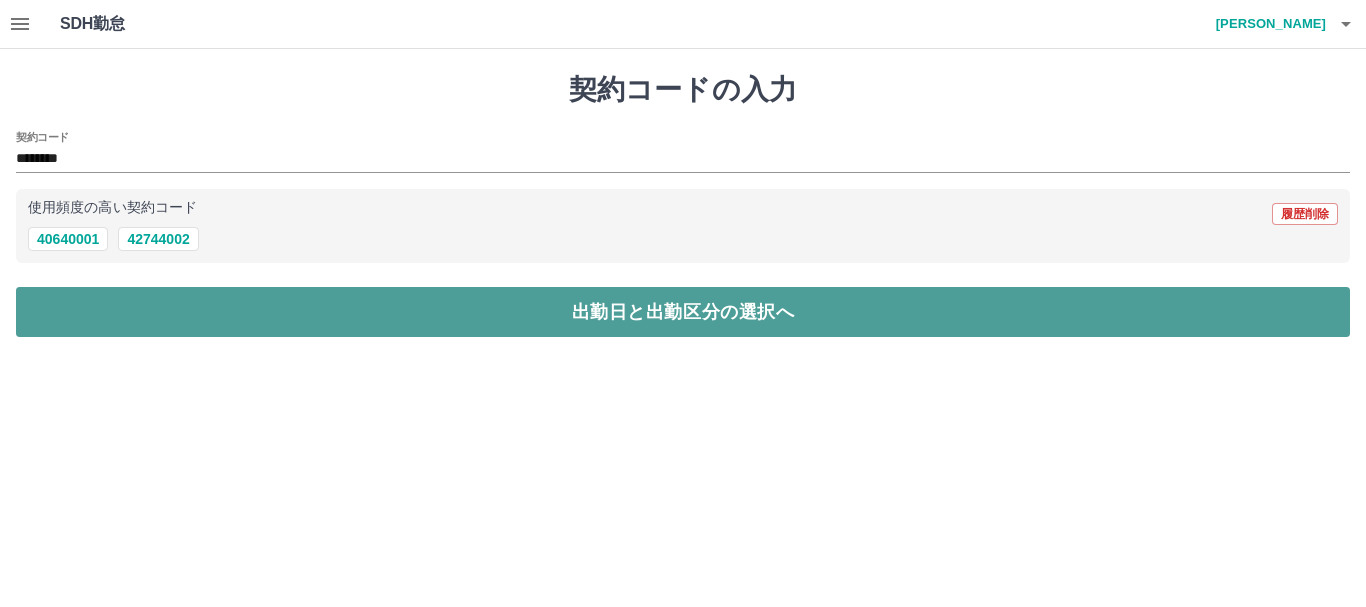 click on "出勤日と出勤区分の選択へ" at bounding box center [683, 312] 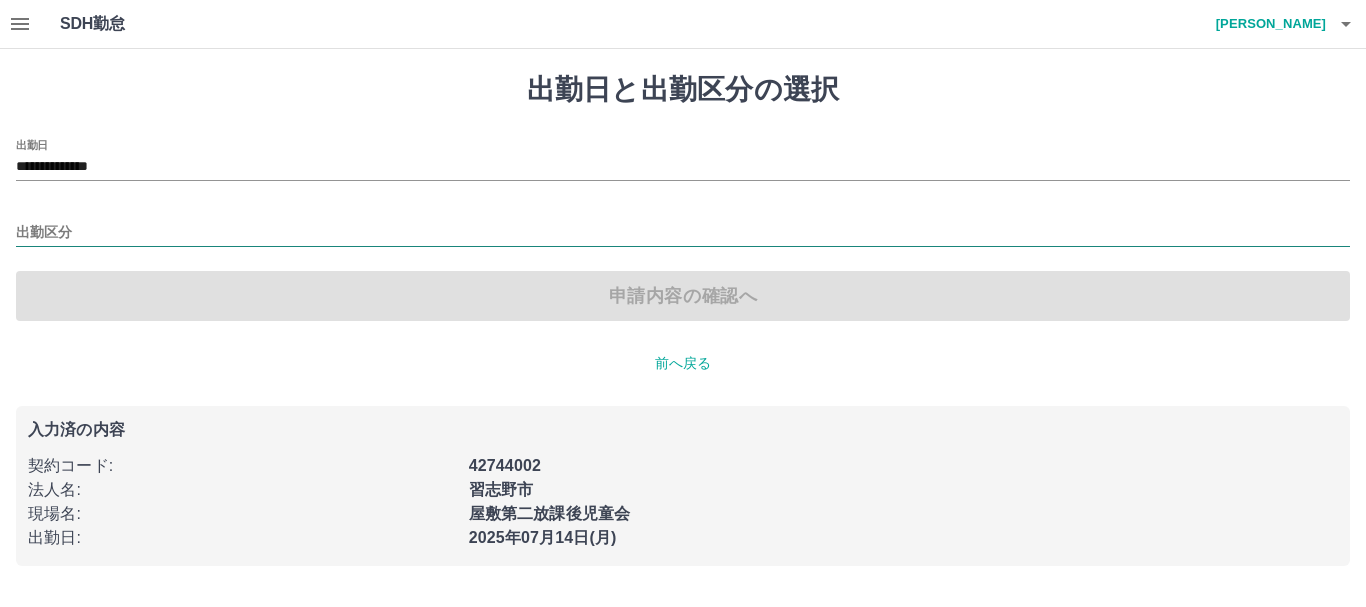 click on "出勤区分" at bounding box center (683, 233) 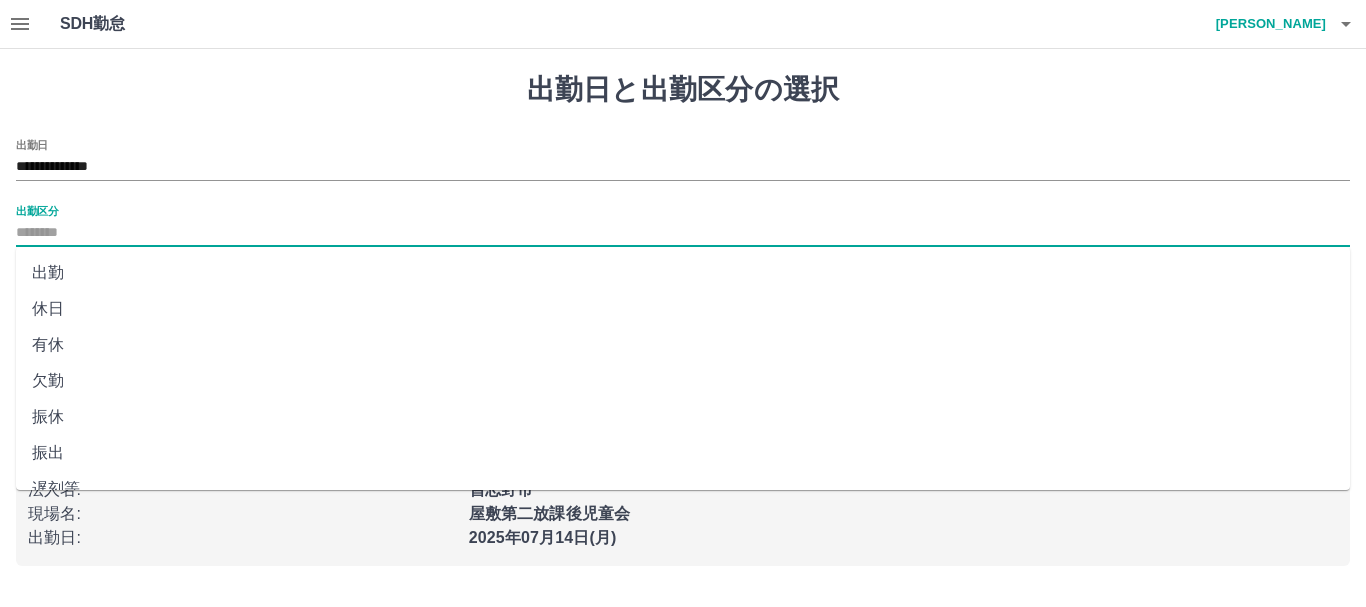 click on "出勤" at bounding box center [683, 273] 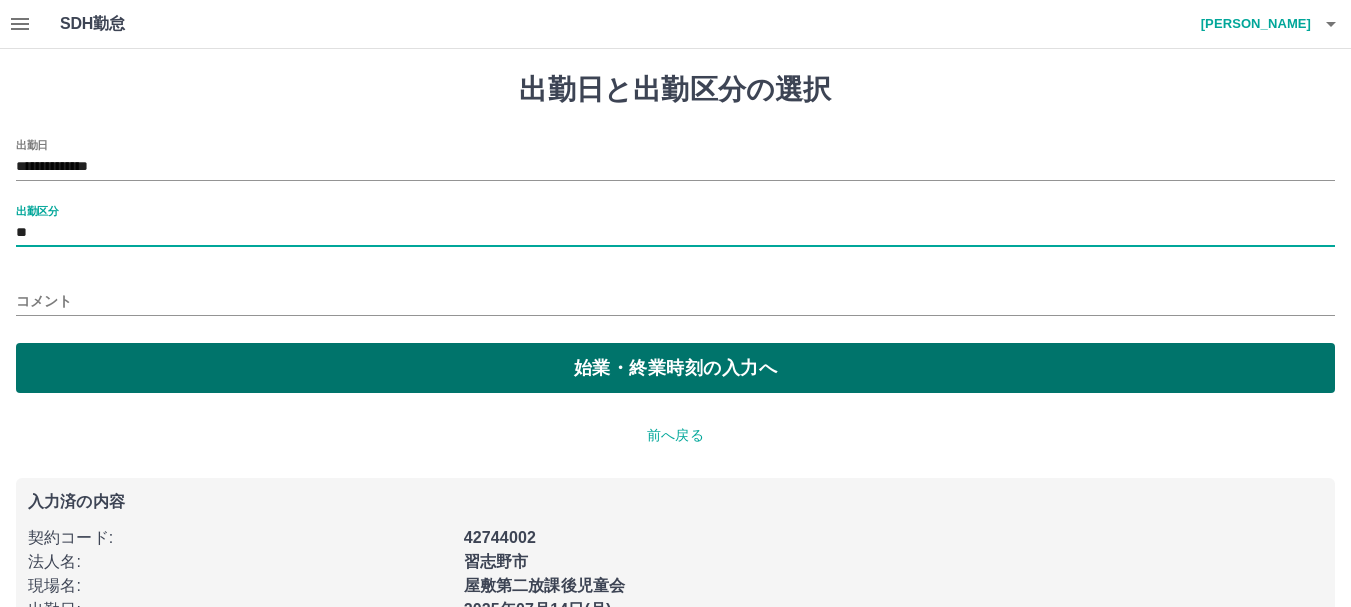click on "始業・終業時刻の入力へ" at bounding box center (675, 368) 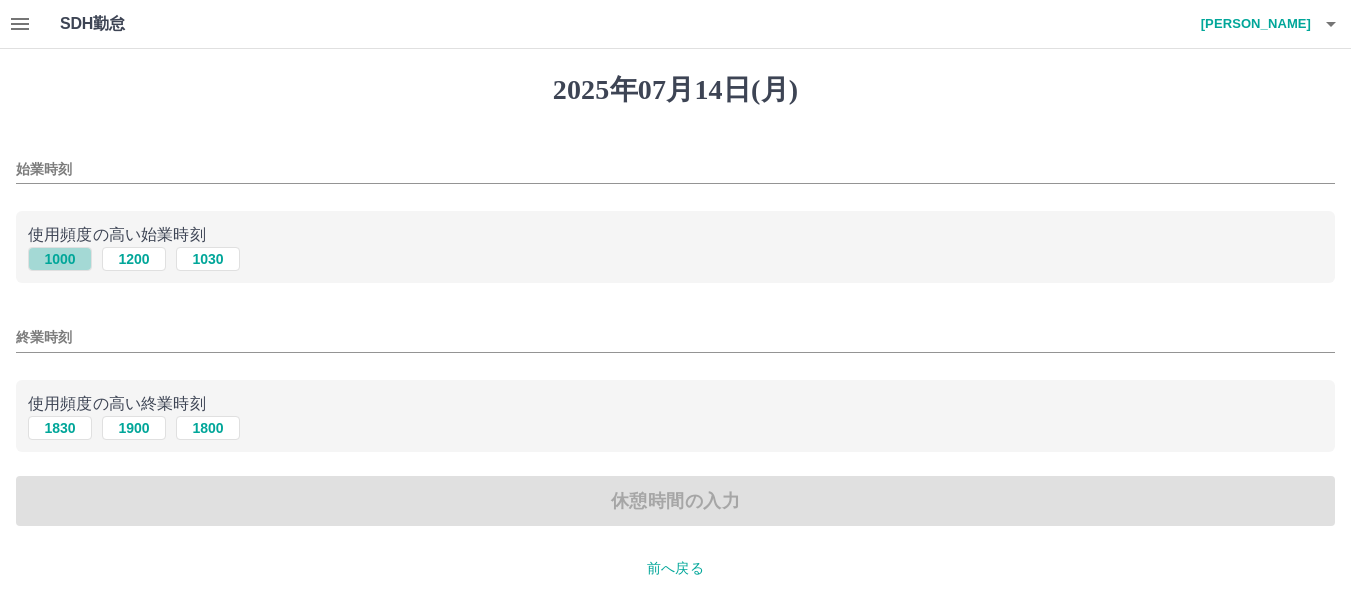 click on "1000" at bounding box center (60, 259) 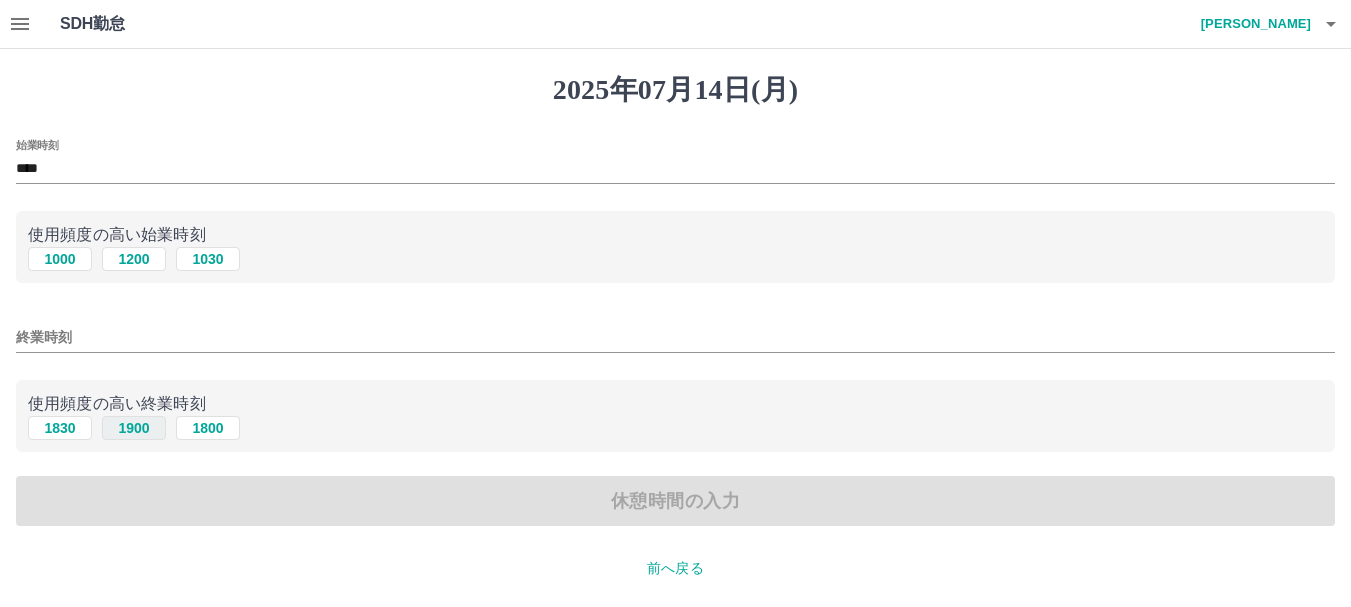 click on "1900" at bounding box center (134, 428) 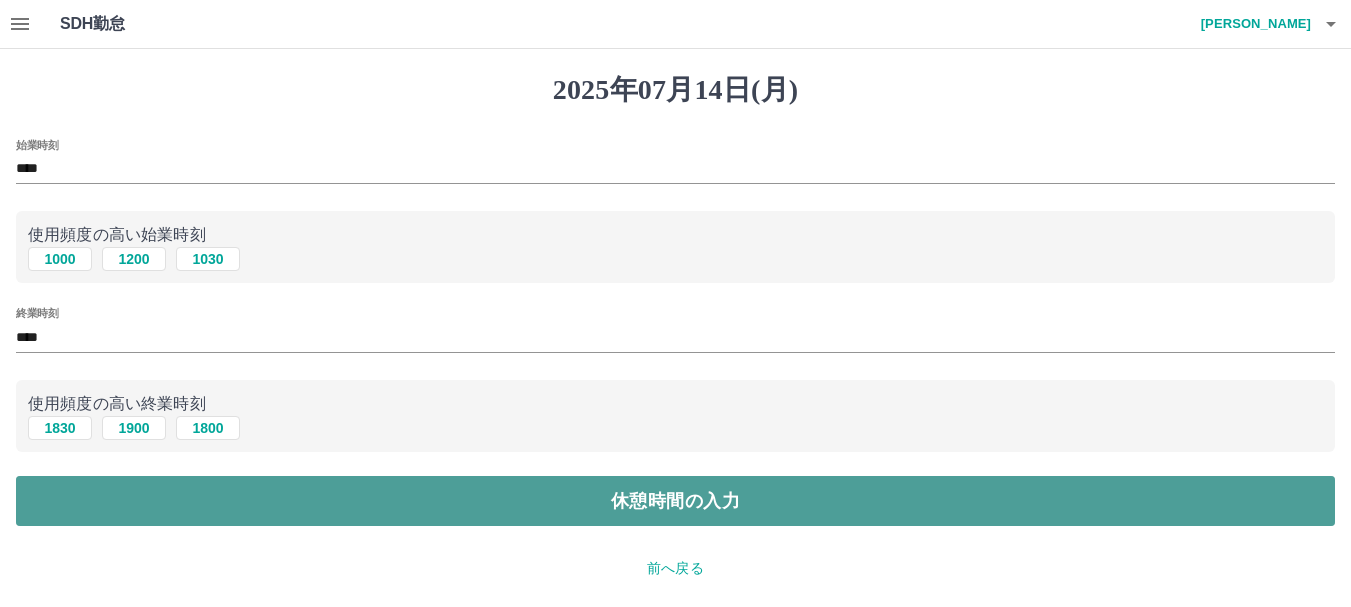 click on "休憩時間の入力" at bounding box center (675, 501) 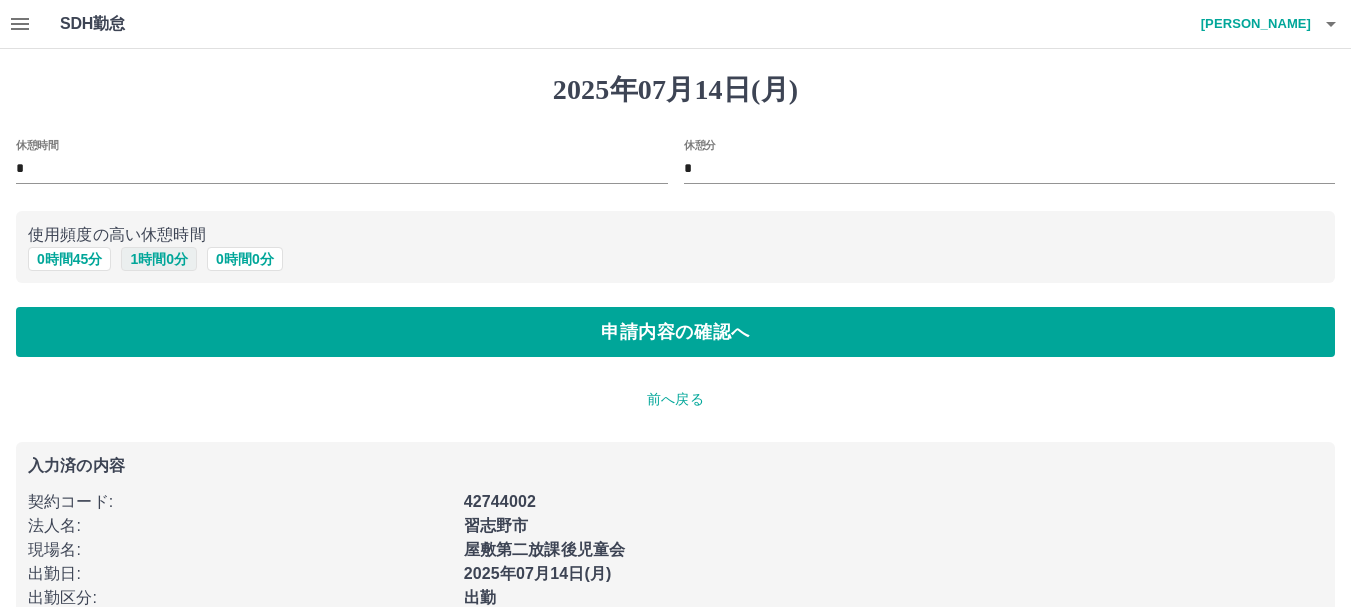 click on "1 時間 0 分" at bounding box center [159, 259] 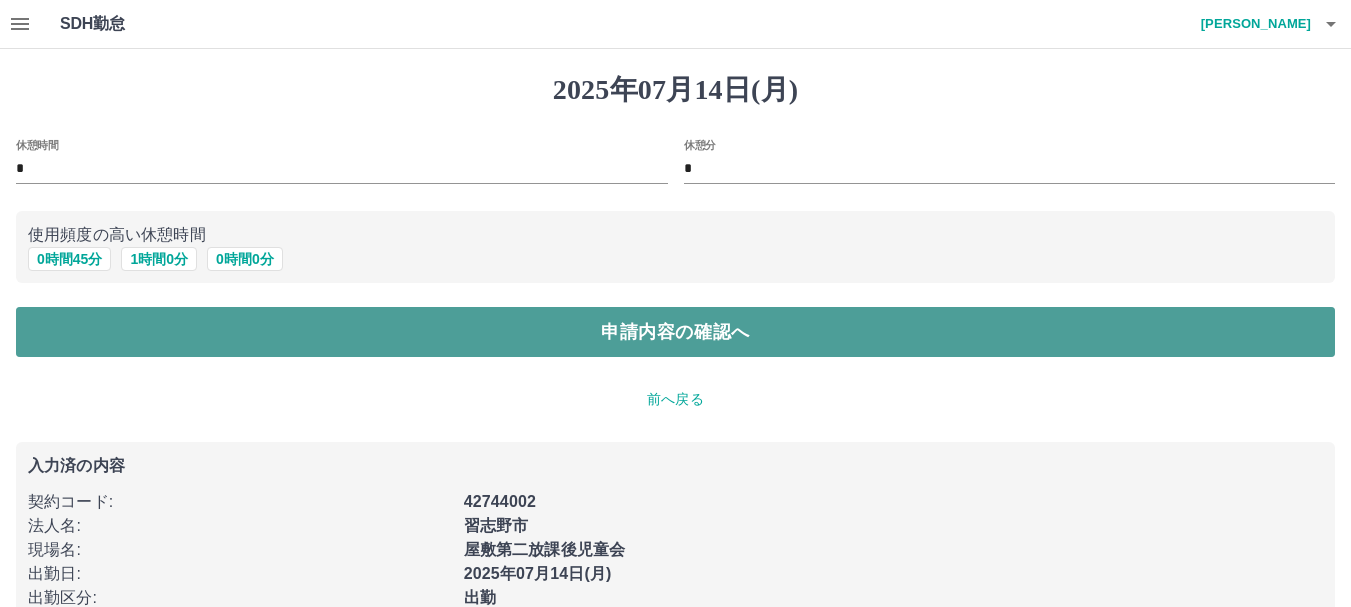 click on "申請内容の確認へ" at bounding box center [675, 332] 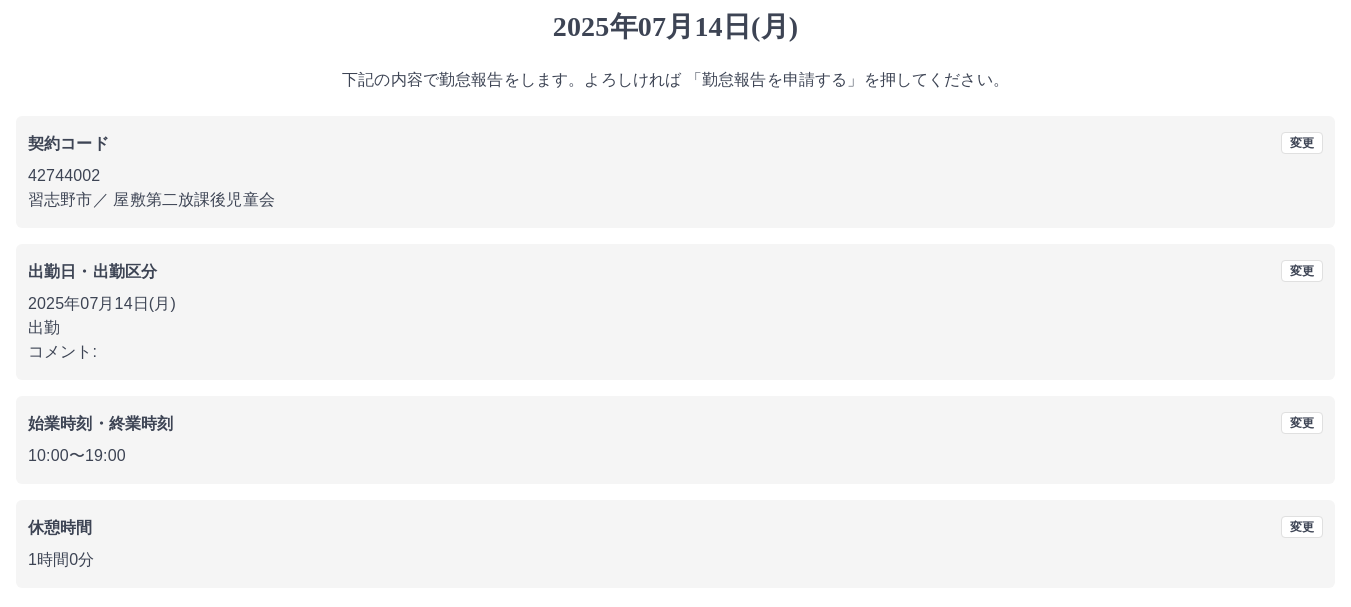 scroll, scrollTop: 142, scrollLeft: 0, axis: vertical 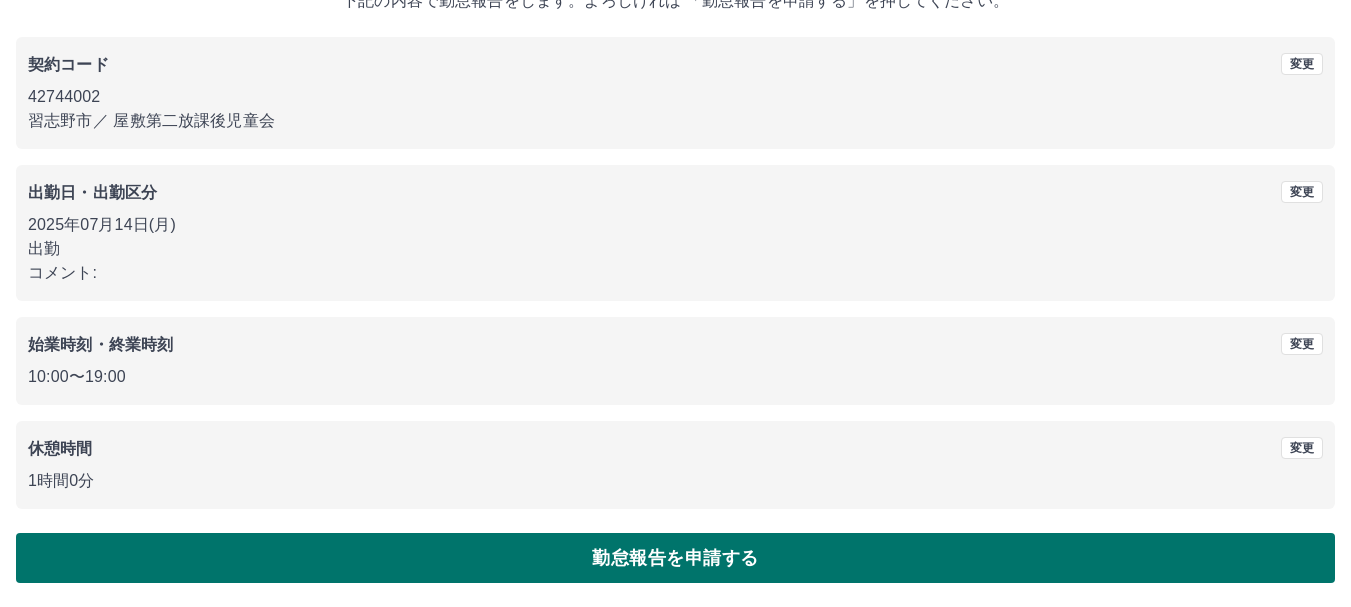click on "勤怠報告を申請する" at bounding box center (675, 558) 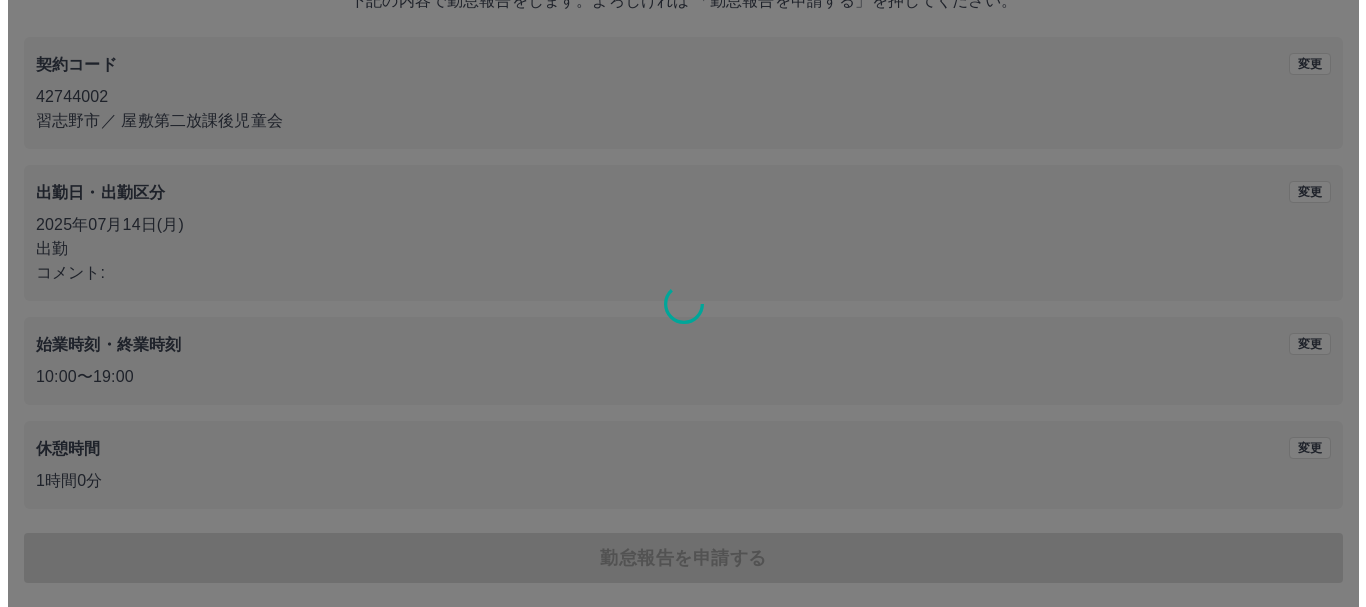 scroll, scrollTop: 0, scrollLeft: 0, axis: both 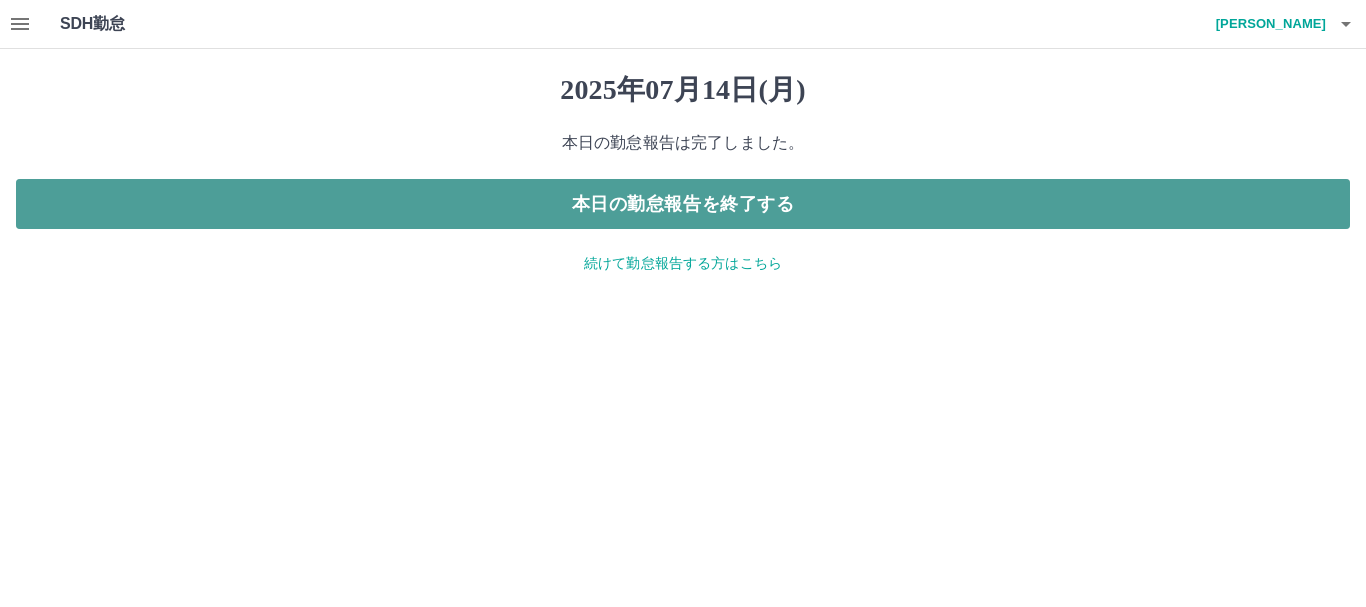 click on "本日の勤怠報告を終了する" at bounding box center (683, 204) 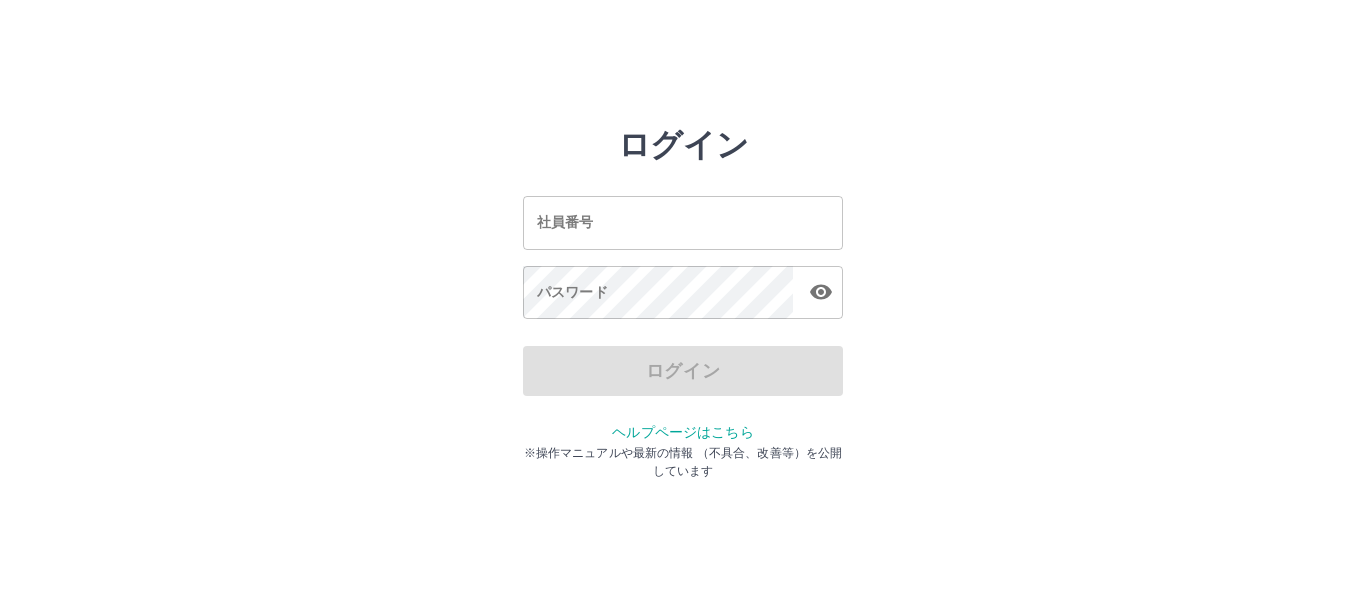scroll, scrollTop: 0, scrollLeft: 0, axis: both 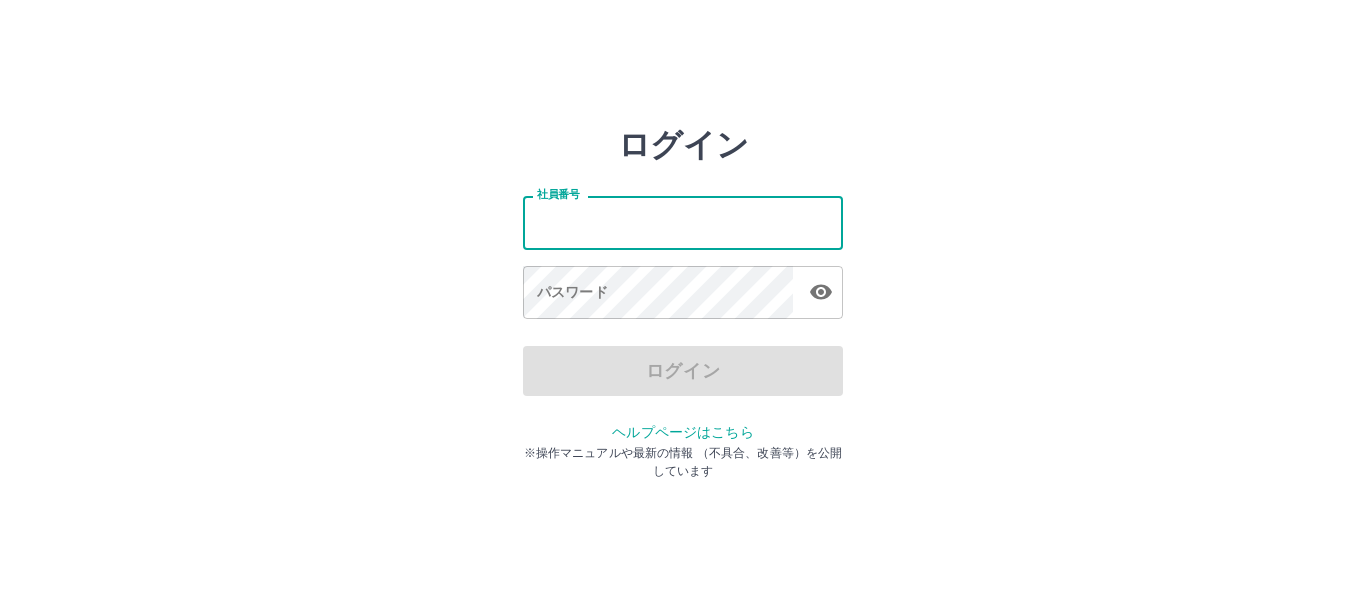 click on "社員番号" at bounding box center (683, 222) 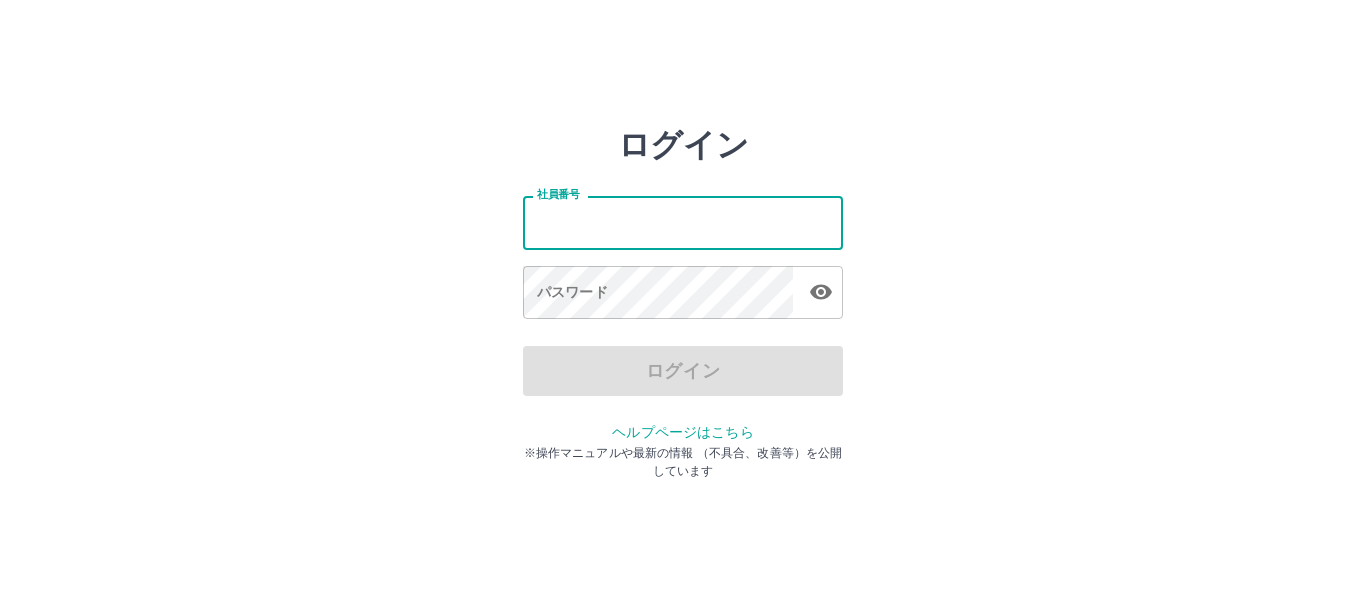 type on "*******" 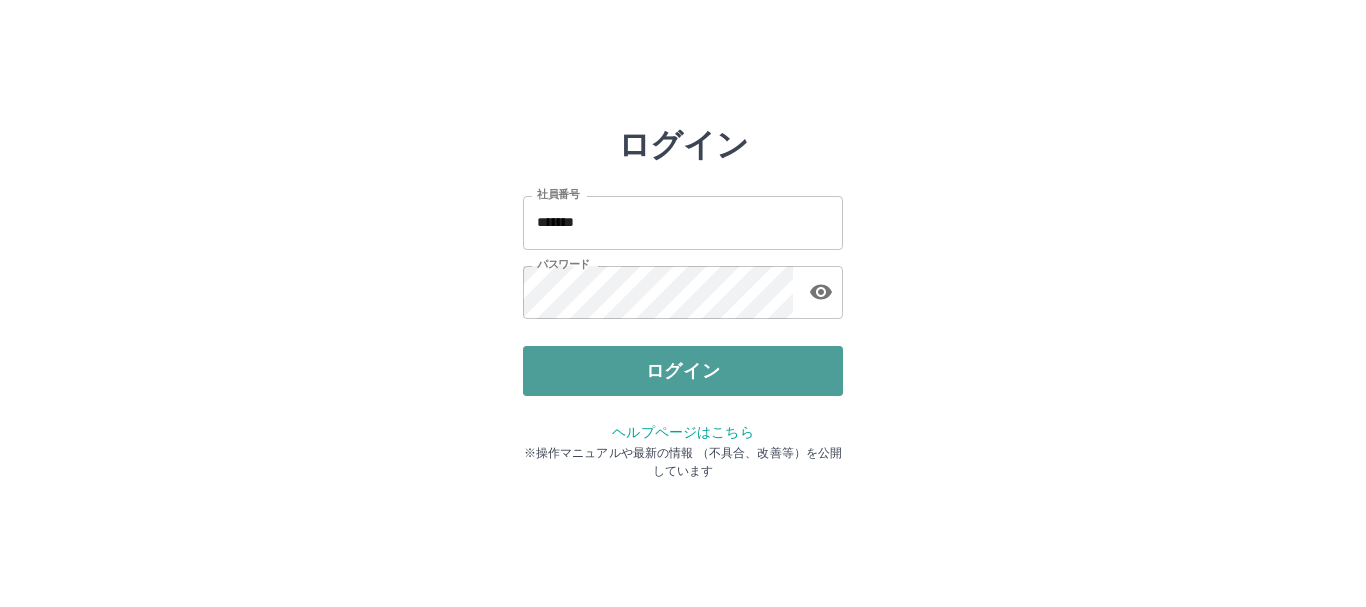 click on "ログイン" at bounding box center [683, 371] 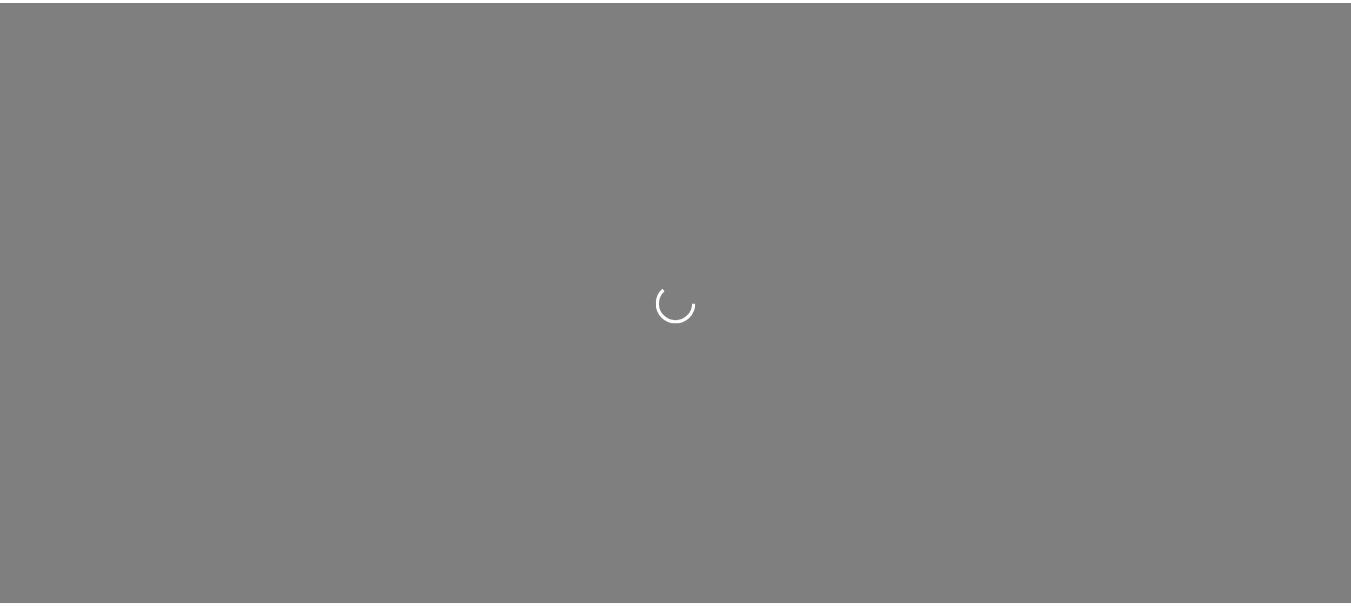 scroll, scrollTop: 0, scrollLeft: 0, axis: both 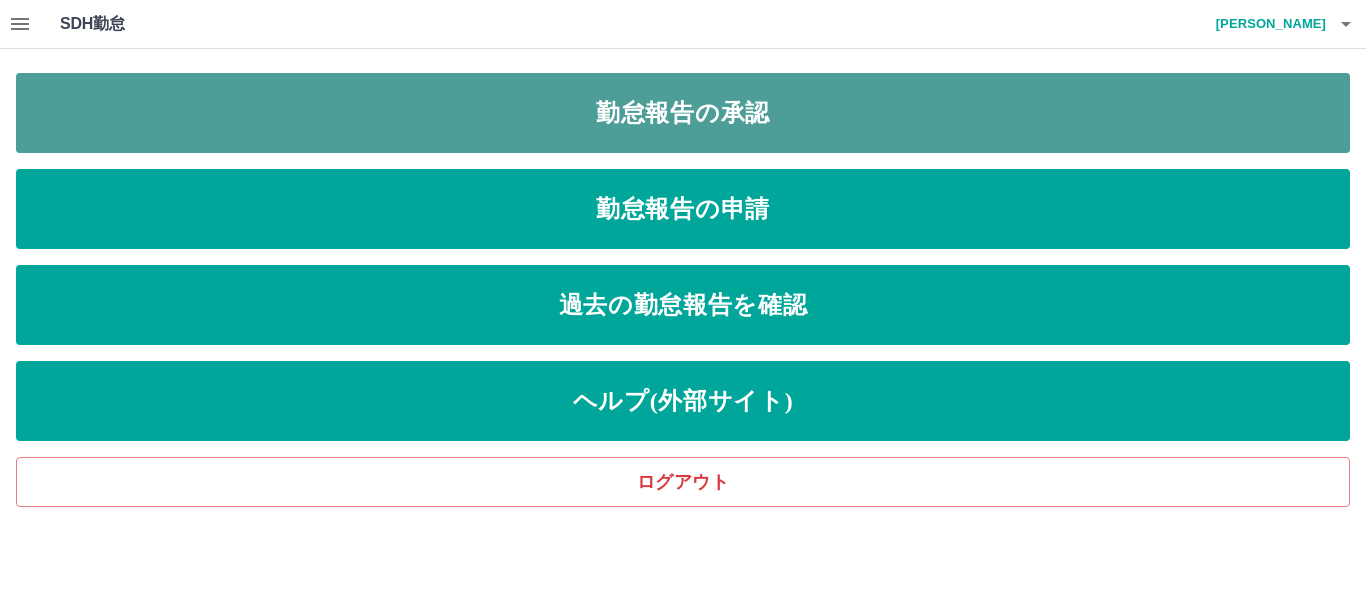 click on "勤怠報告の承認" at bounding box center [683, 113] 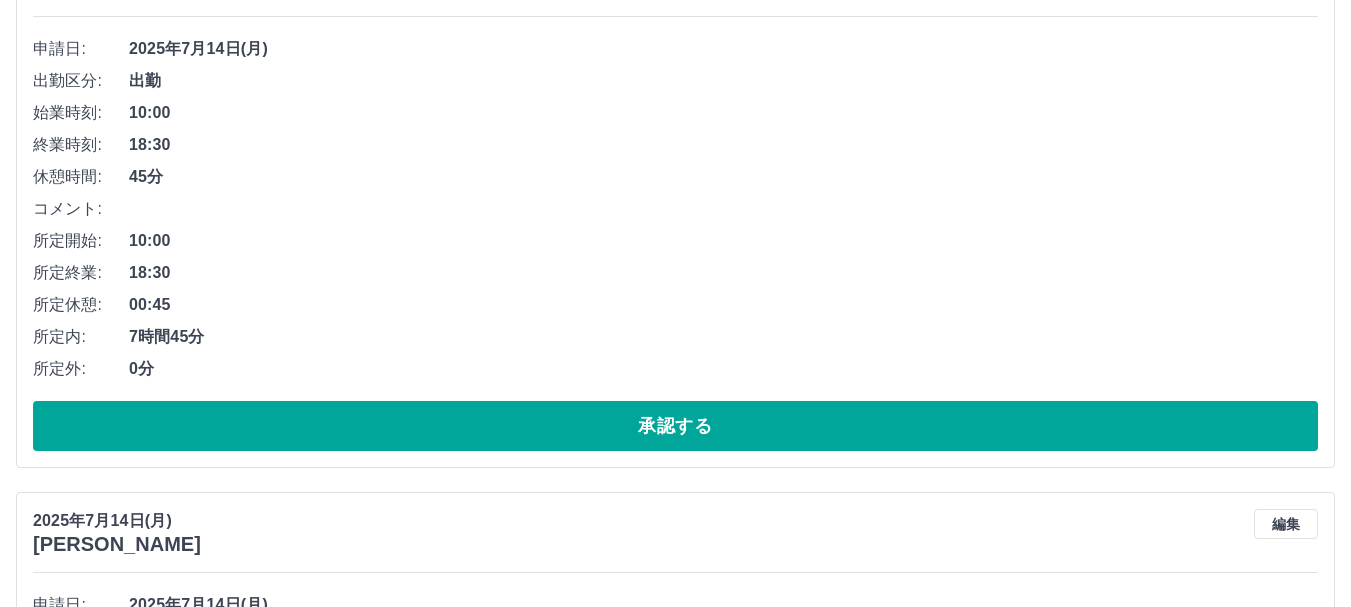 scroll, scrollTop: 400, scrollLeft: 0, axis: vertical 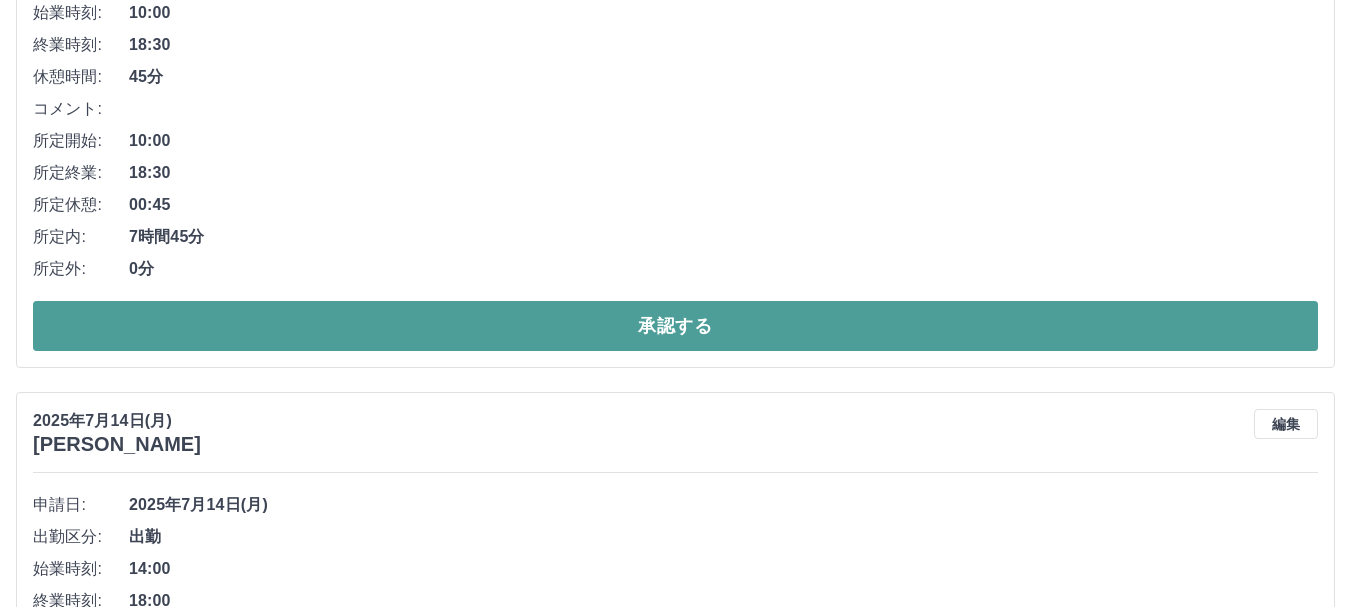 click on "承認する" at bounding box center [675, 326] 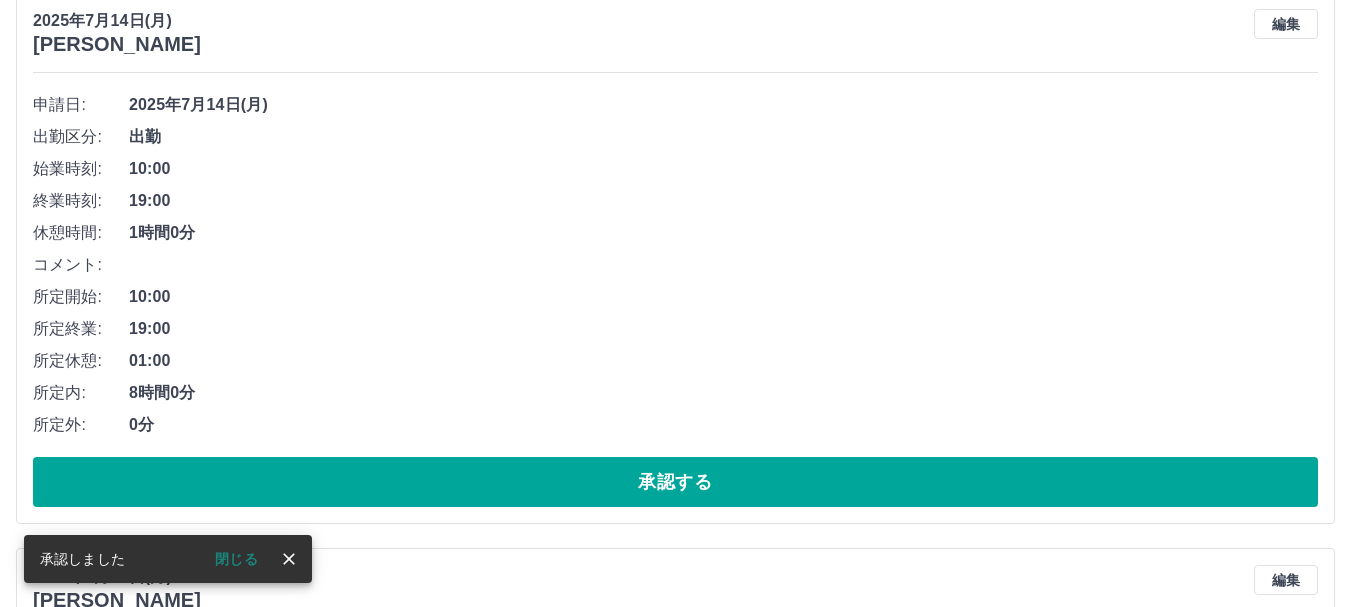 scroll, scrollTop: 244, scrollLeft: 0, axis: vertical 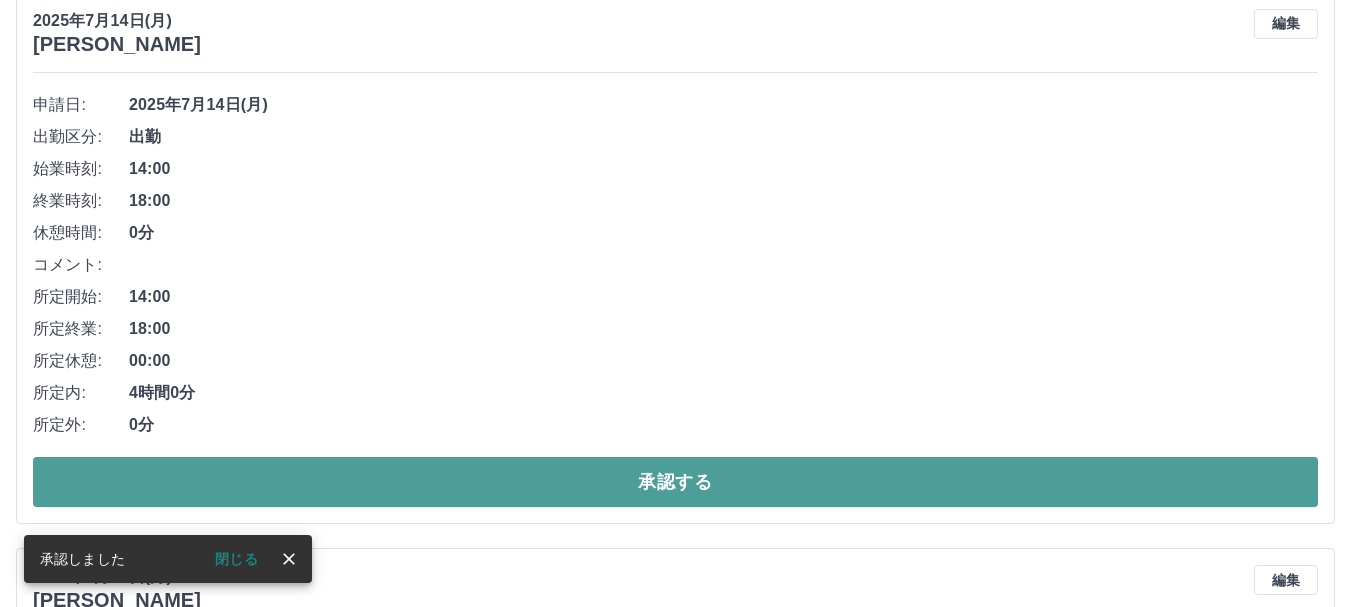 click on "承認する" at bounding box center [675, 482] 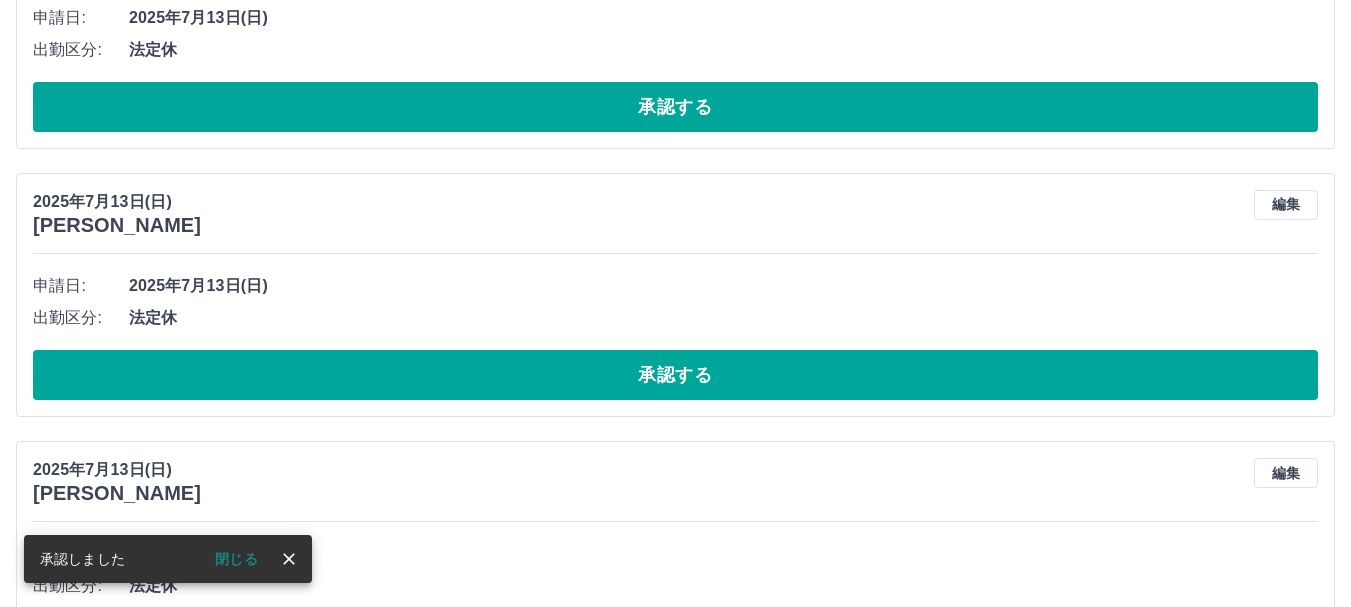 scroll, scrollTop: 887, scrollLeft: 0, axis: vertical 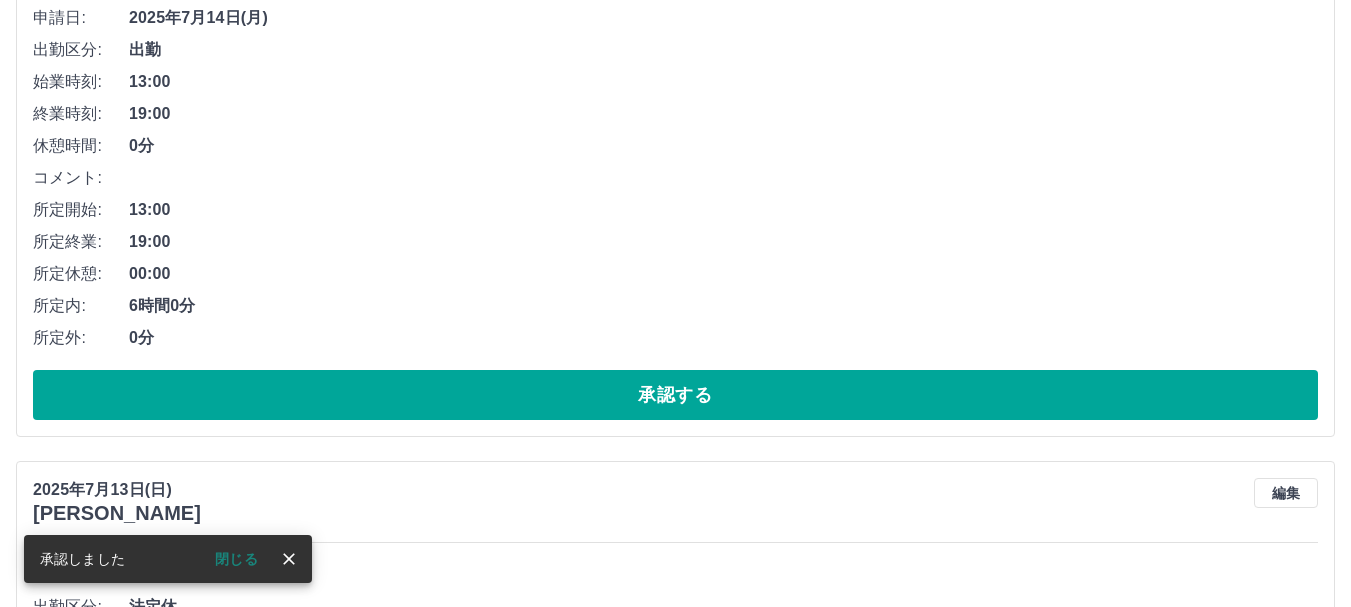 click on "承認する" at bounding box center [675, 395] 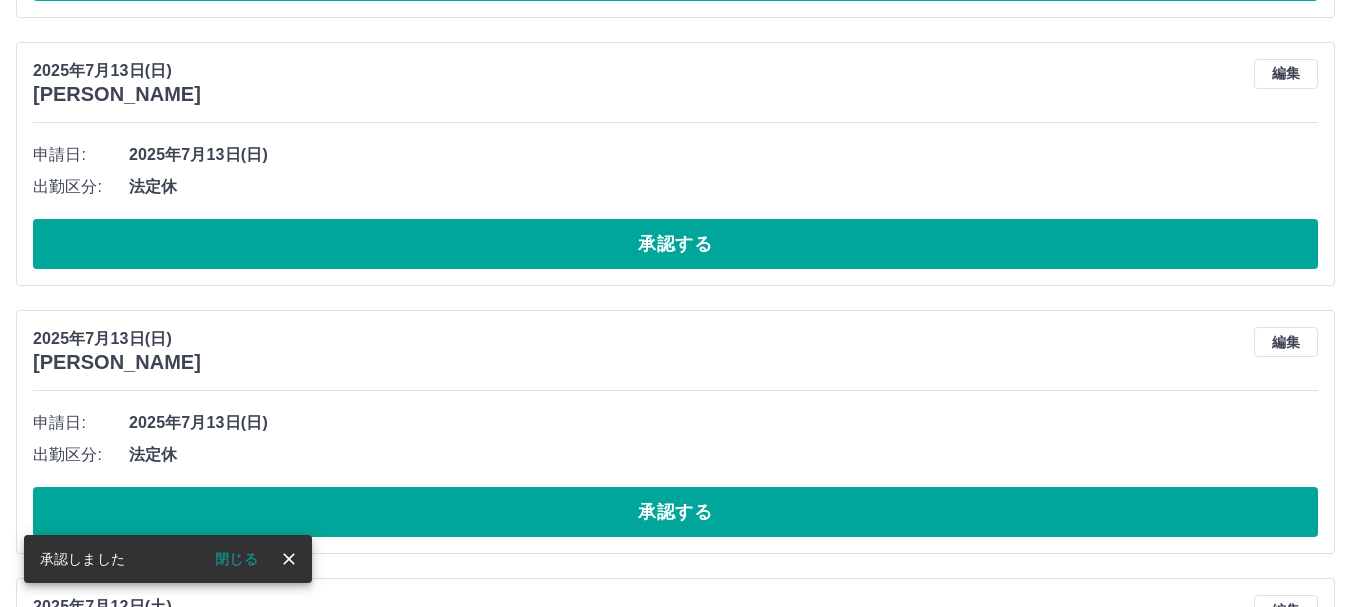 scroll, scrollTop: 731, scrollLeft: 0, axis: vertical 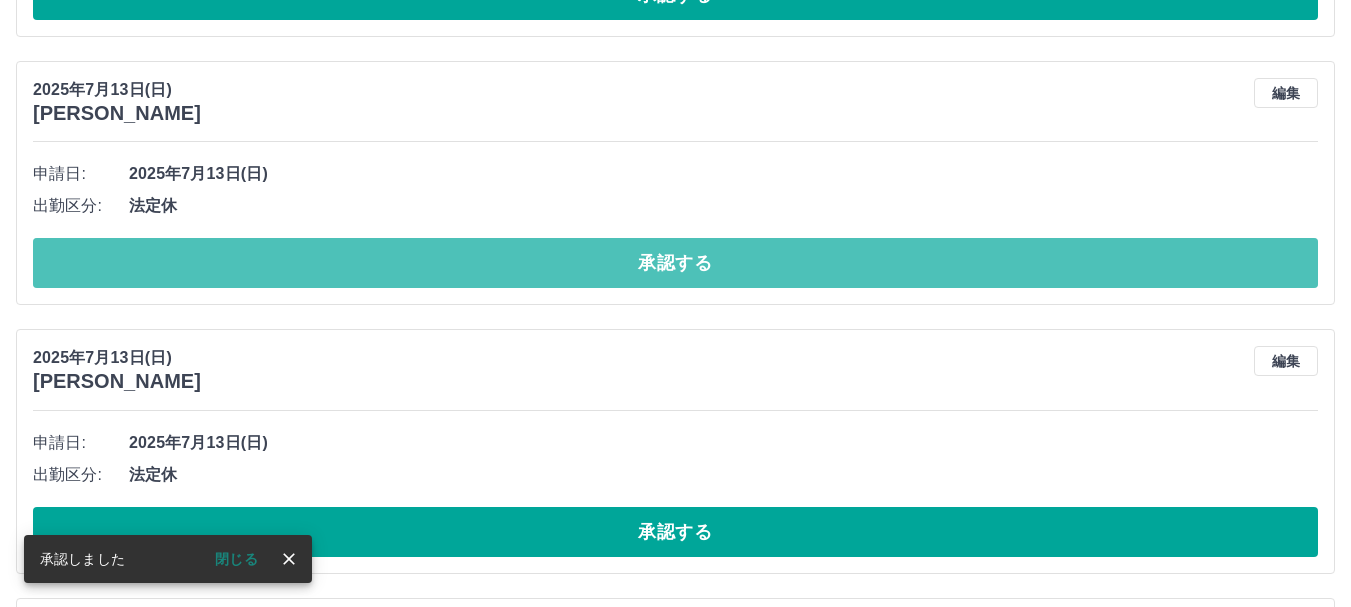 click on "承認する" at bounding box center [675, 263] 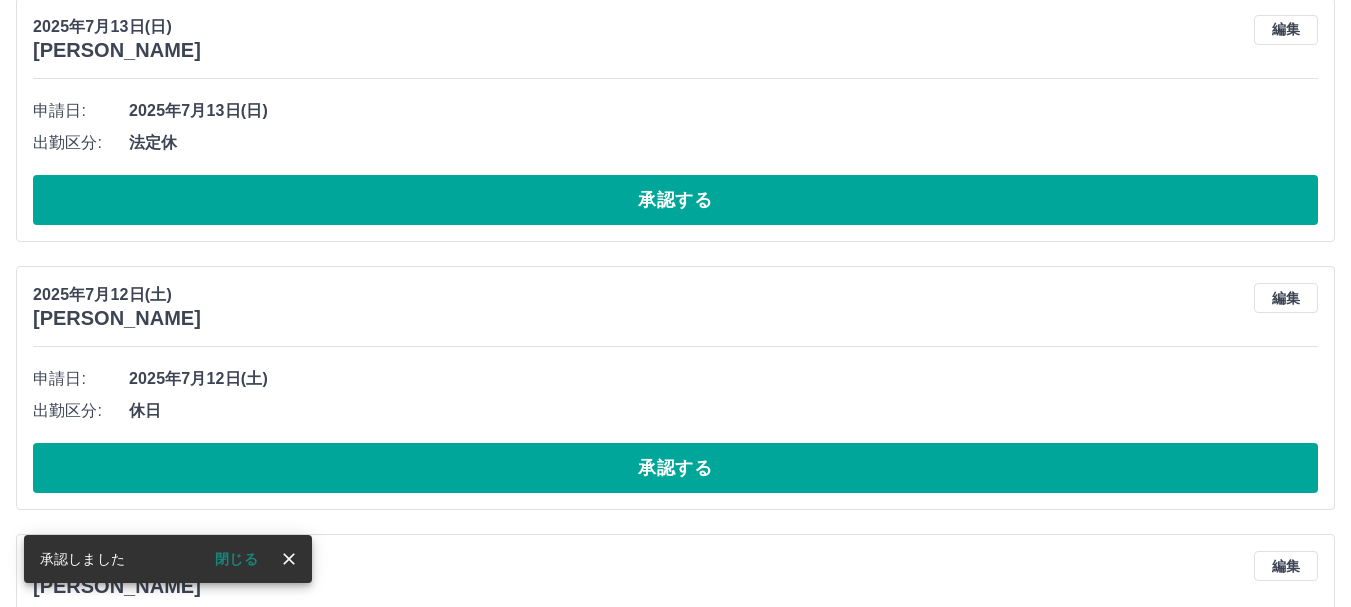 scroll, scrollTop: 1062, scrollLeft: 0, axis: vertical 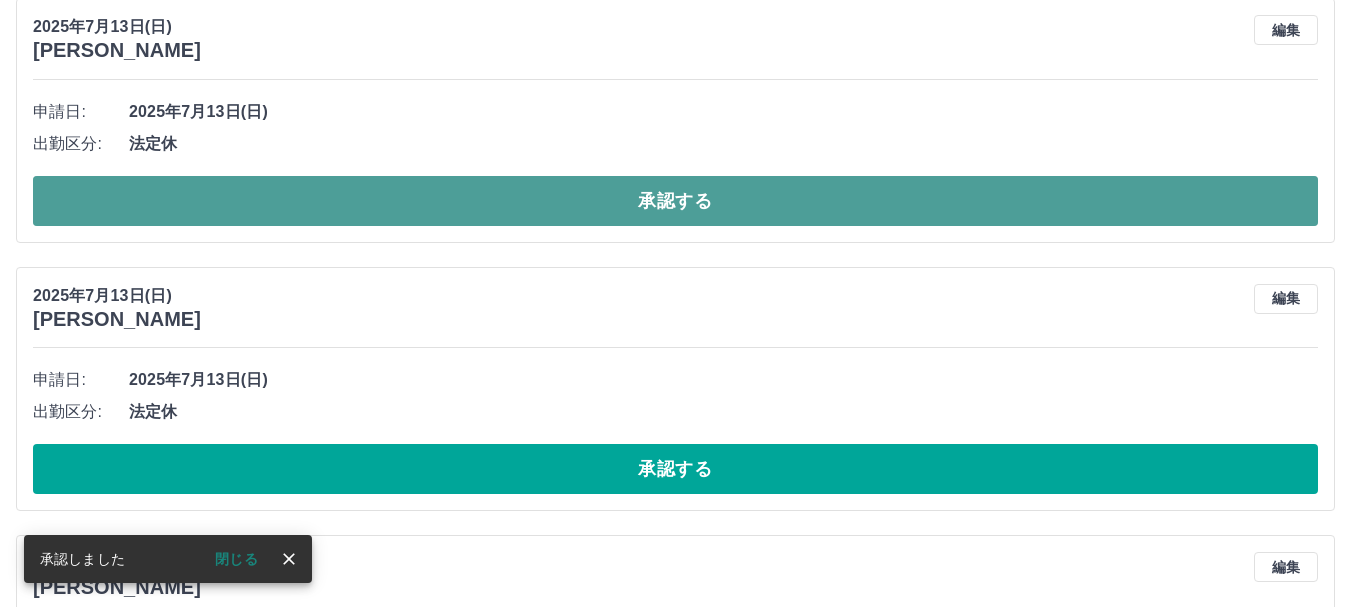 click on "承認する" at bounding box center [675, 201] 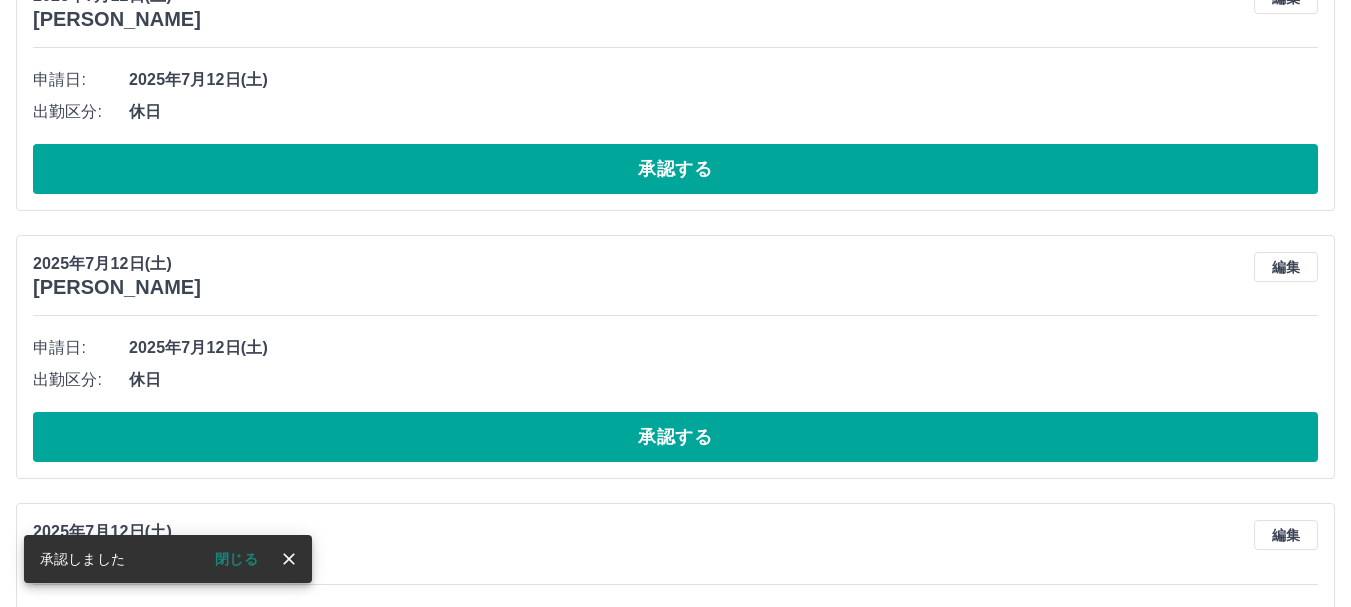 scroll, scrollTop: 1093, scrollLeft: 0, axis: vertical 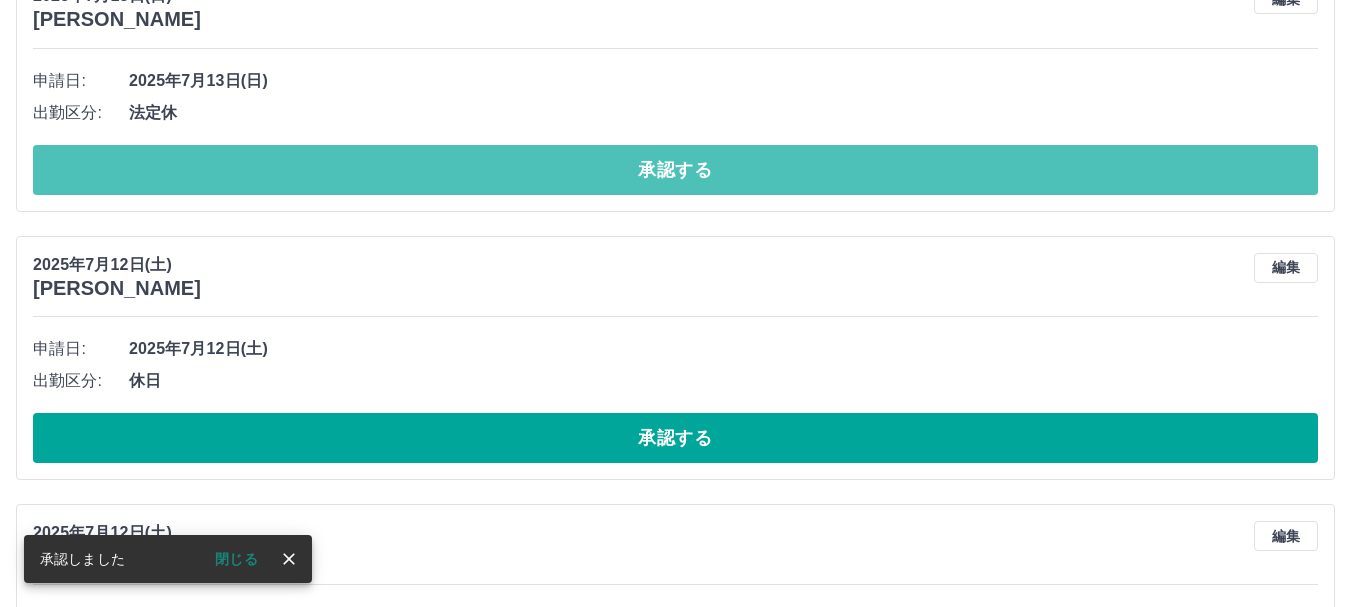 click on "承認する" at bounding box center (675, 170) 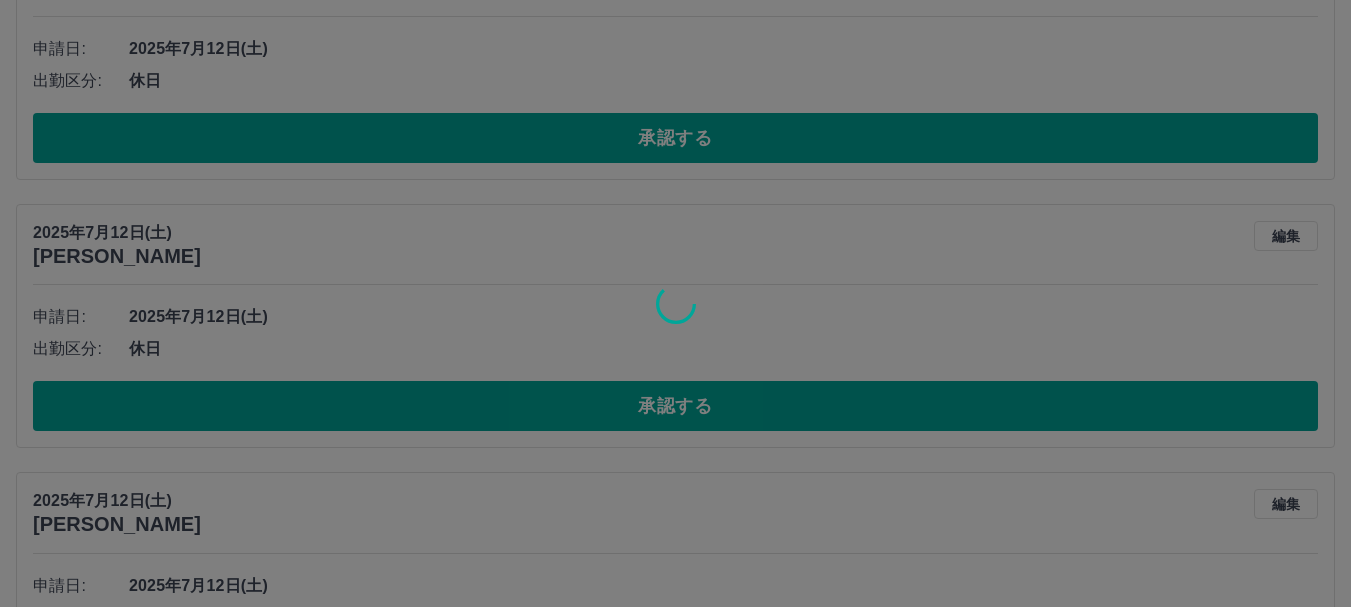 scroll, scrollTop: 1124, scrollLeft: 0, axis: vertical 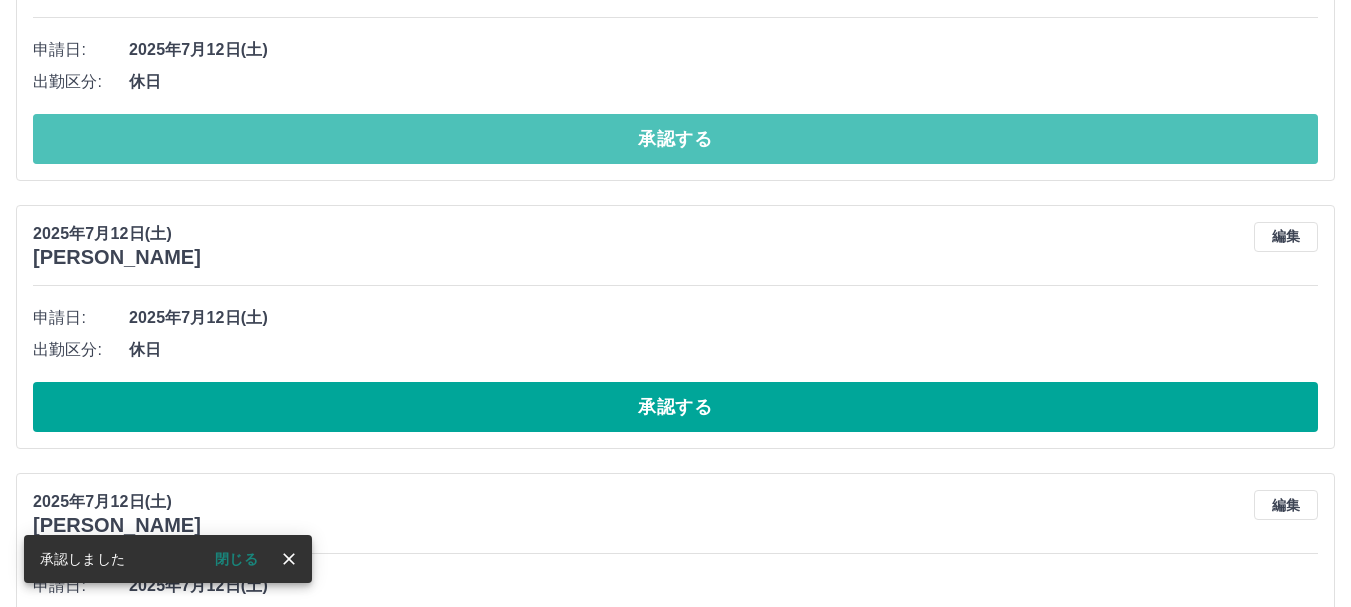 click on "承認する" at bounding box center (675, 139) 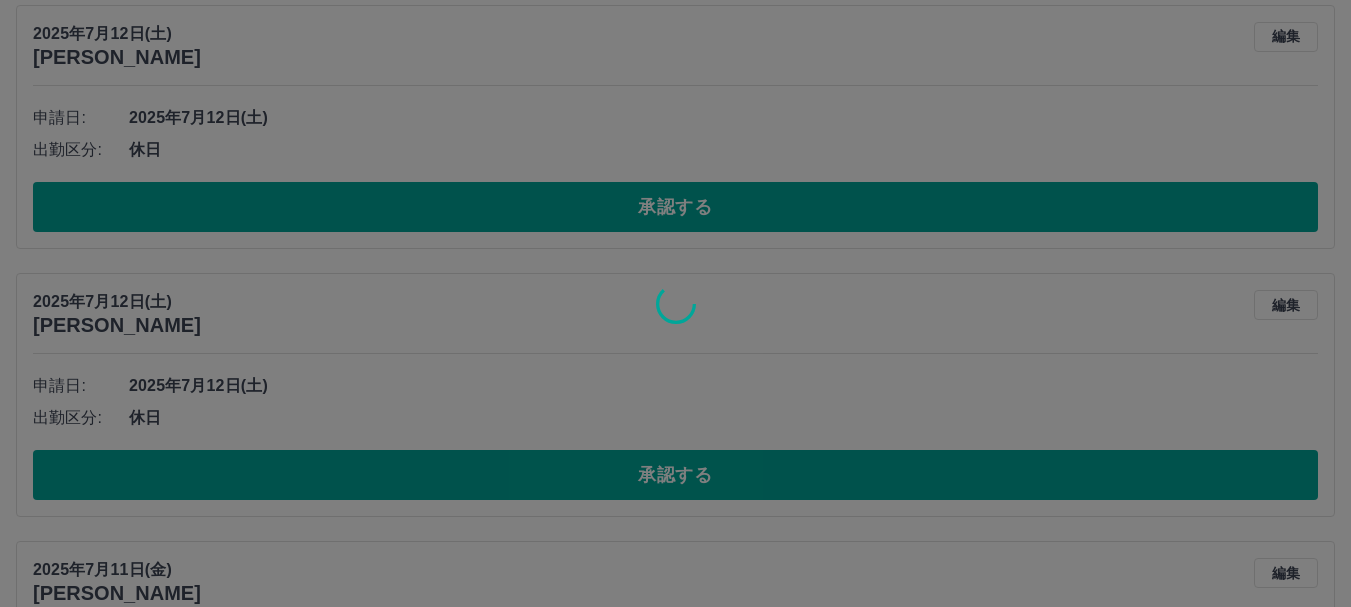 scroll, scrollTop: 1055, scrollLeft: 0, axis: vertical 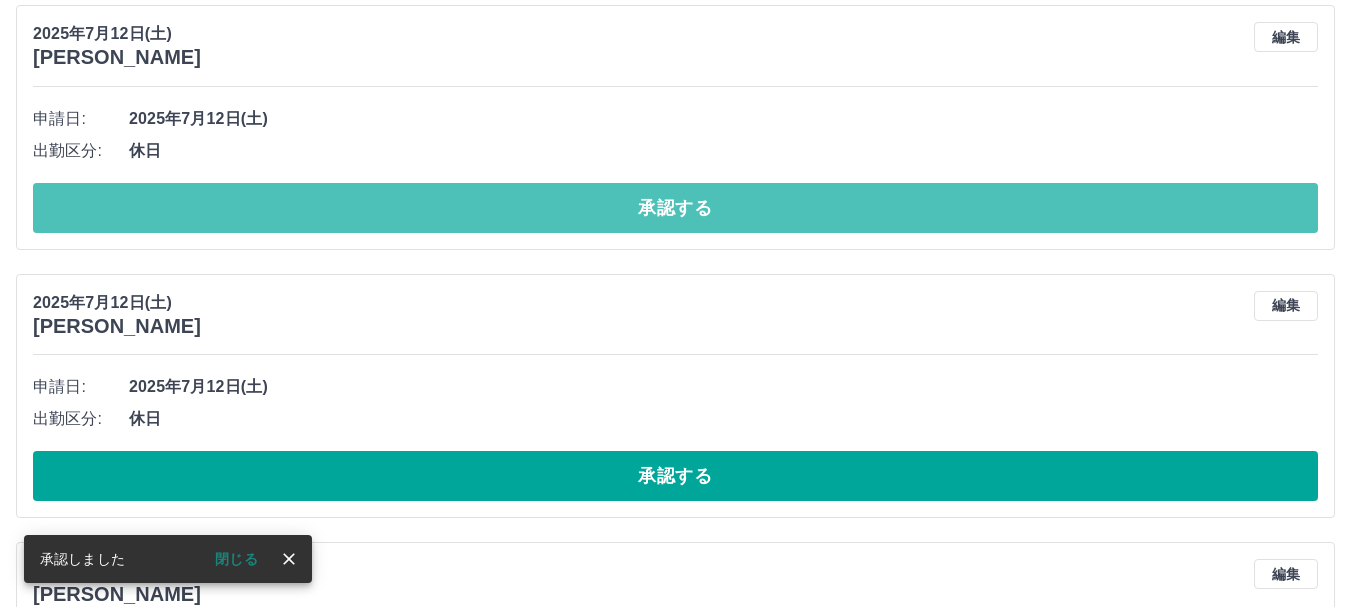 click on "承認する" at bounding box center (675, 208) 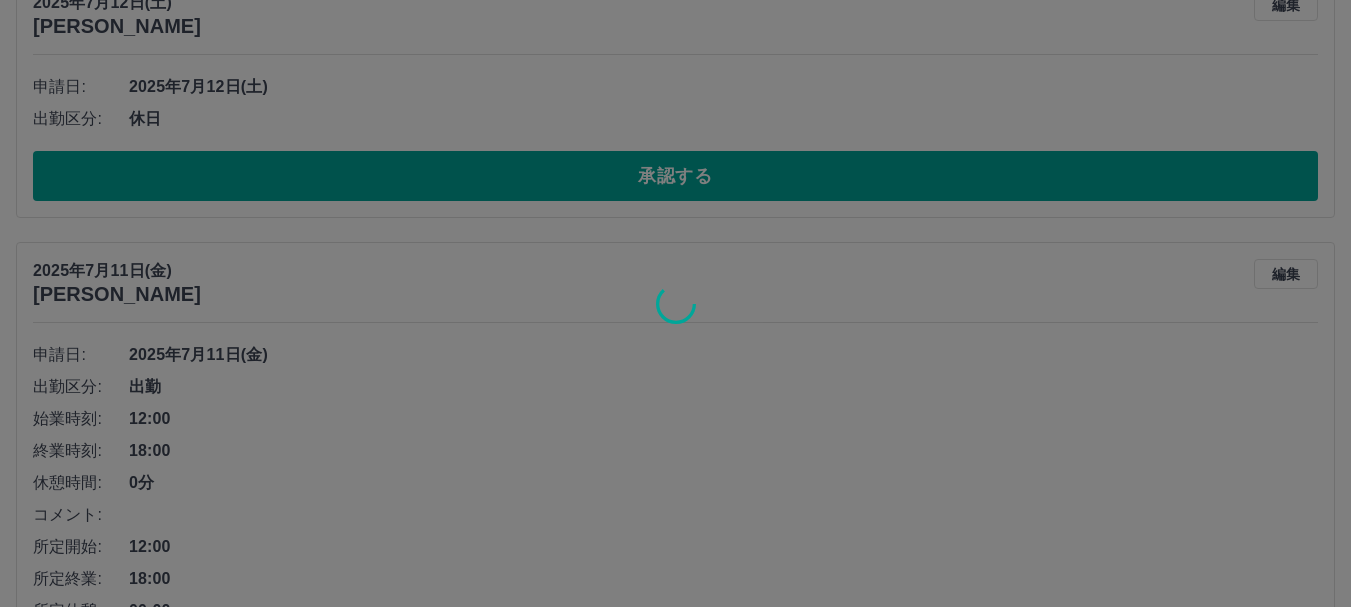 scroll, scrollTop: 1086, scrollLeft: 0, axis: vertical 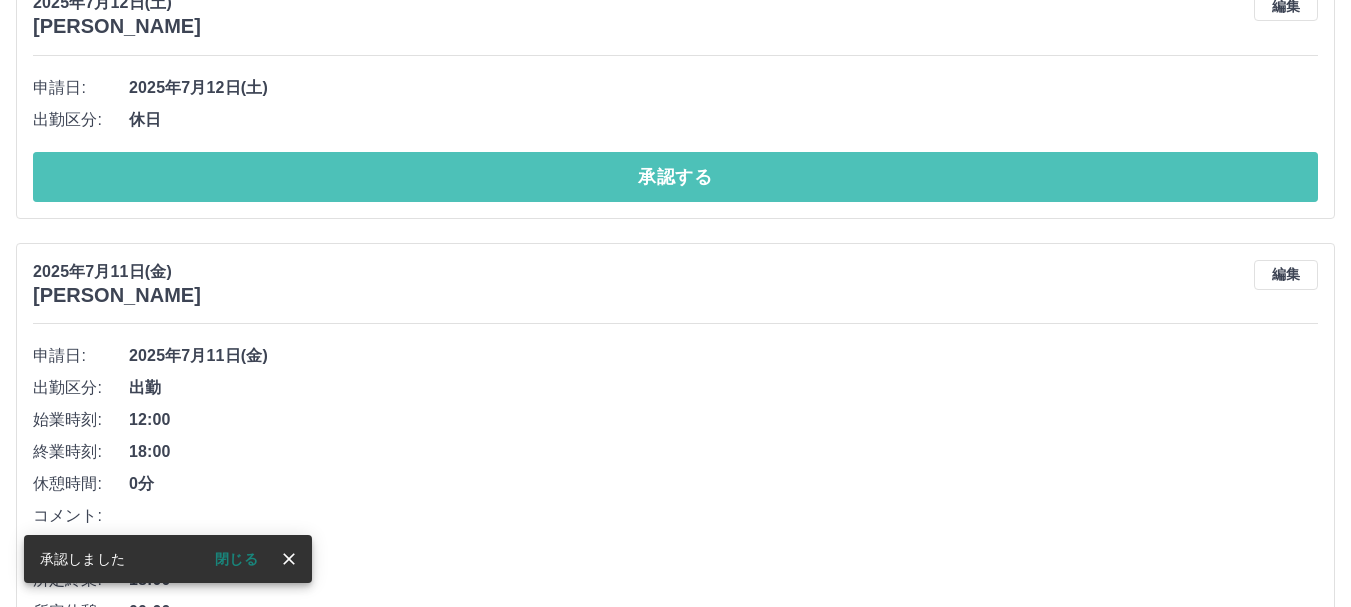 click on "承認する" at bounding box center [675, 177] 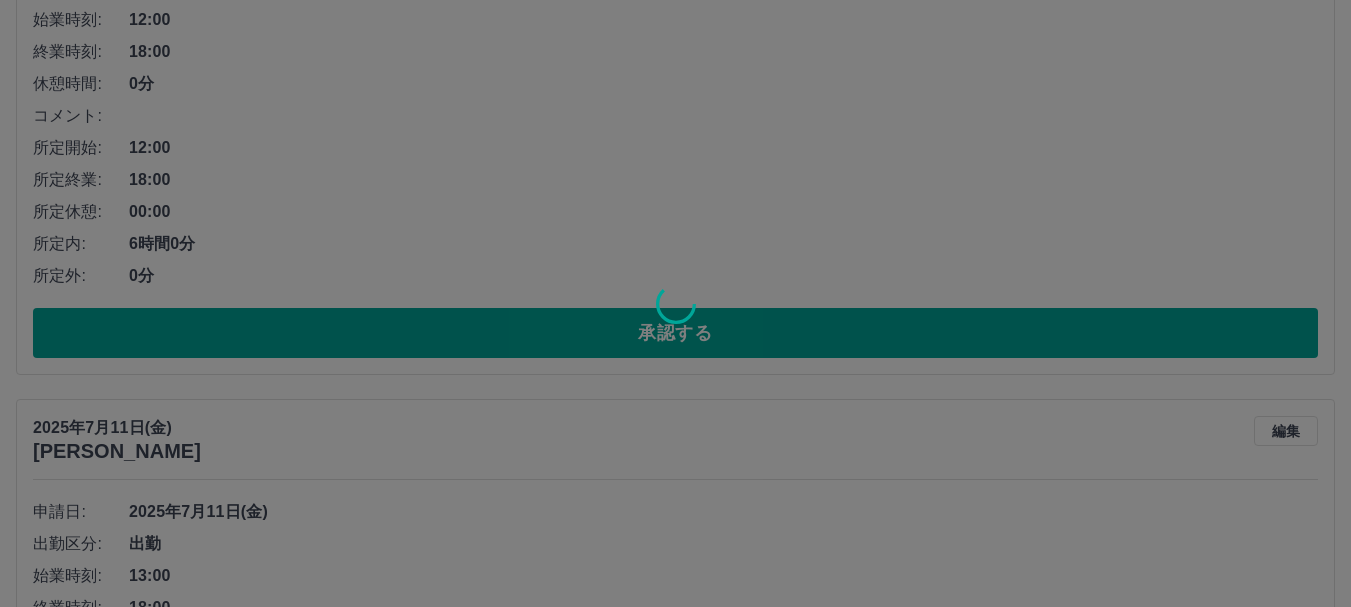 scroll, scrollTop: 1218, scrollLeft: 0, axis: vertical 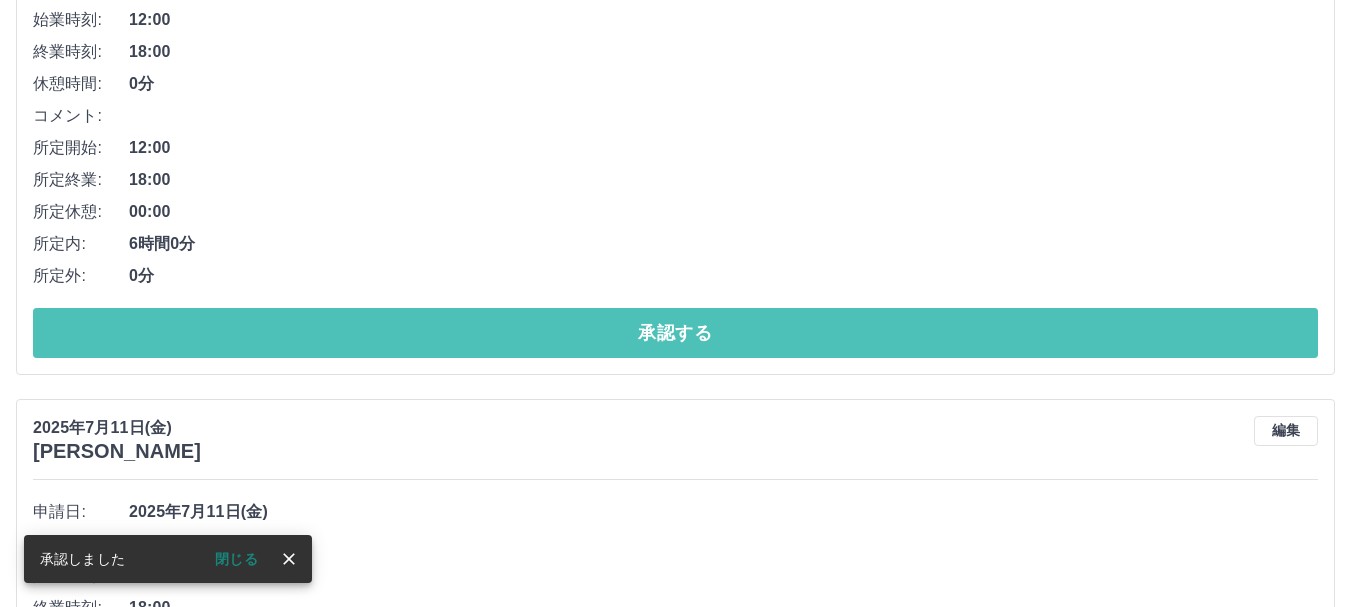 click on "承認する" at bounding box center (675, 333) 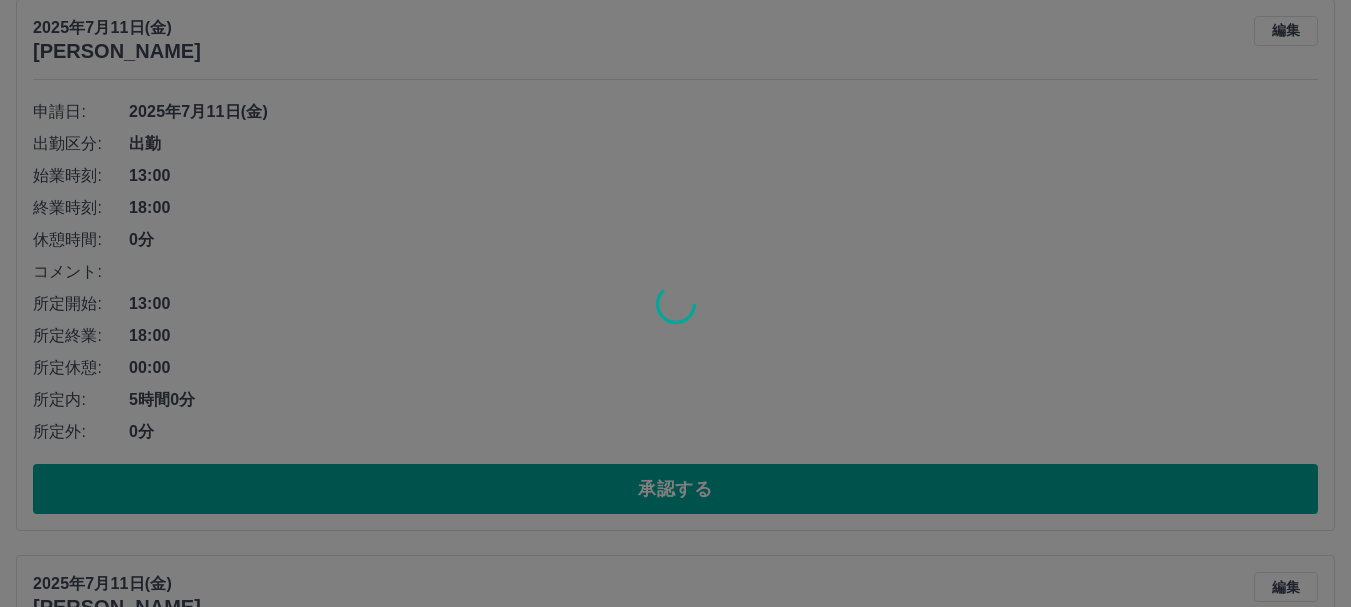 scroll, scrollTop: 1061, scrollLeft: 0, axis: vertical 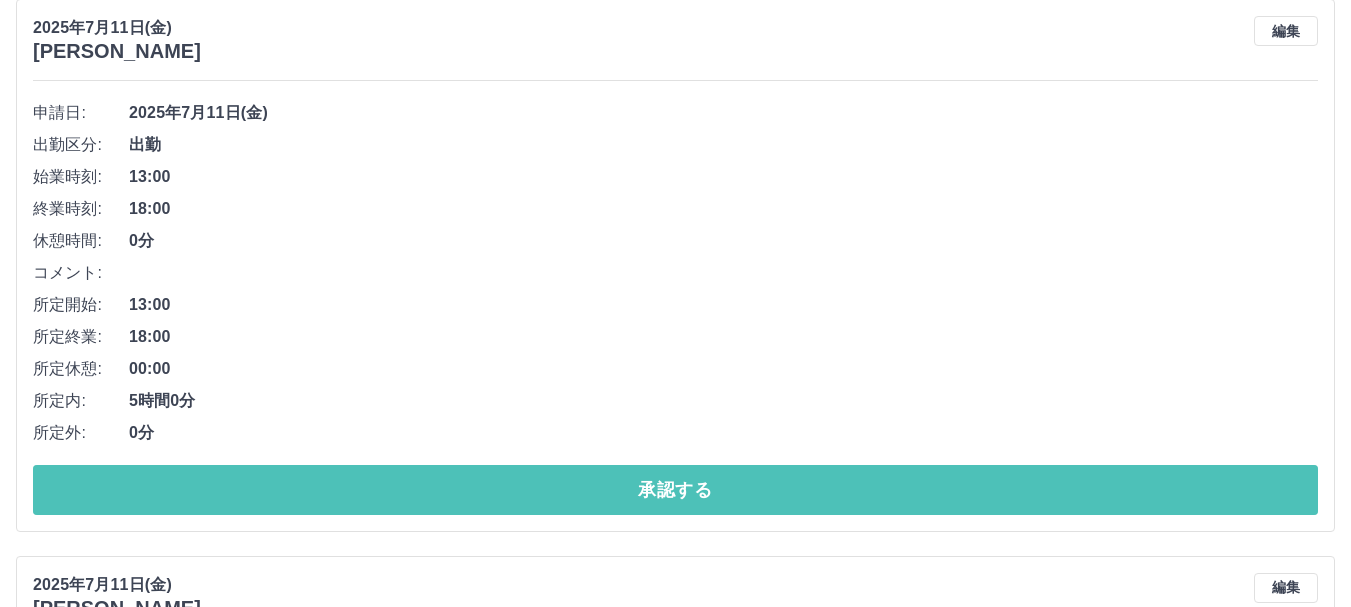 click on "承認する" at bounding box center [675, 490] 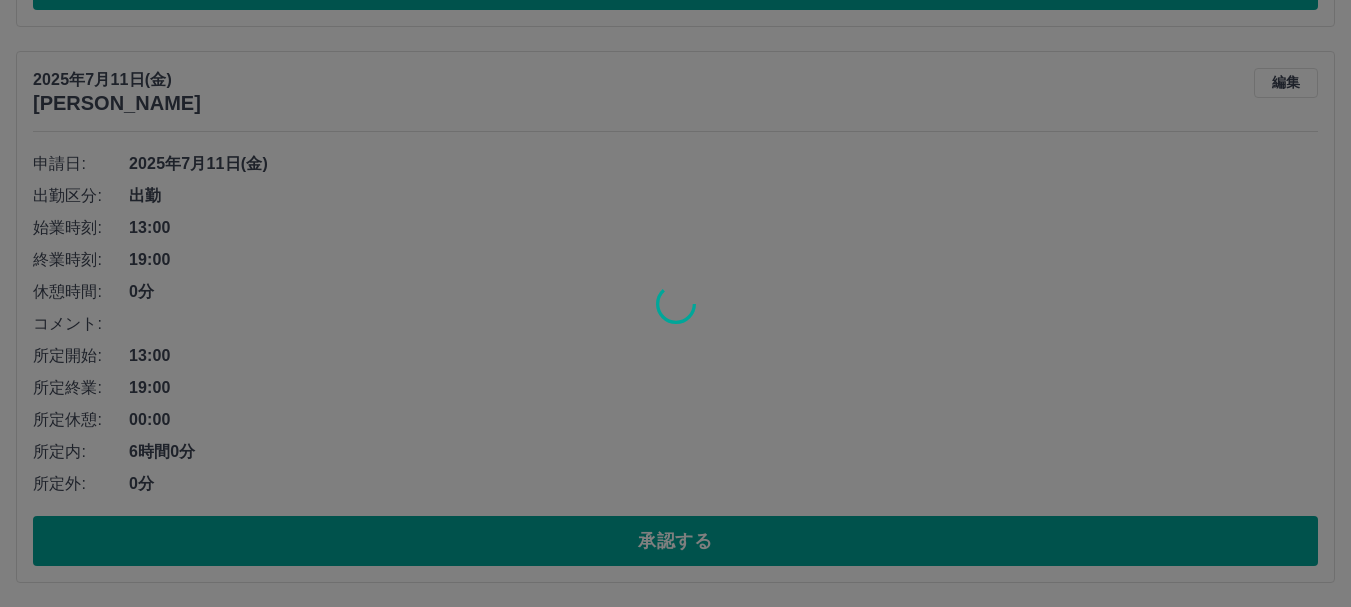 scroll, scrollTop: 1011, scrollLeft: 0, axis: vertical 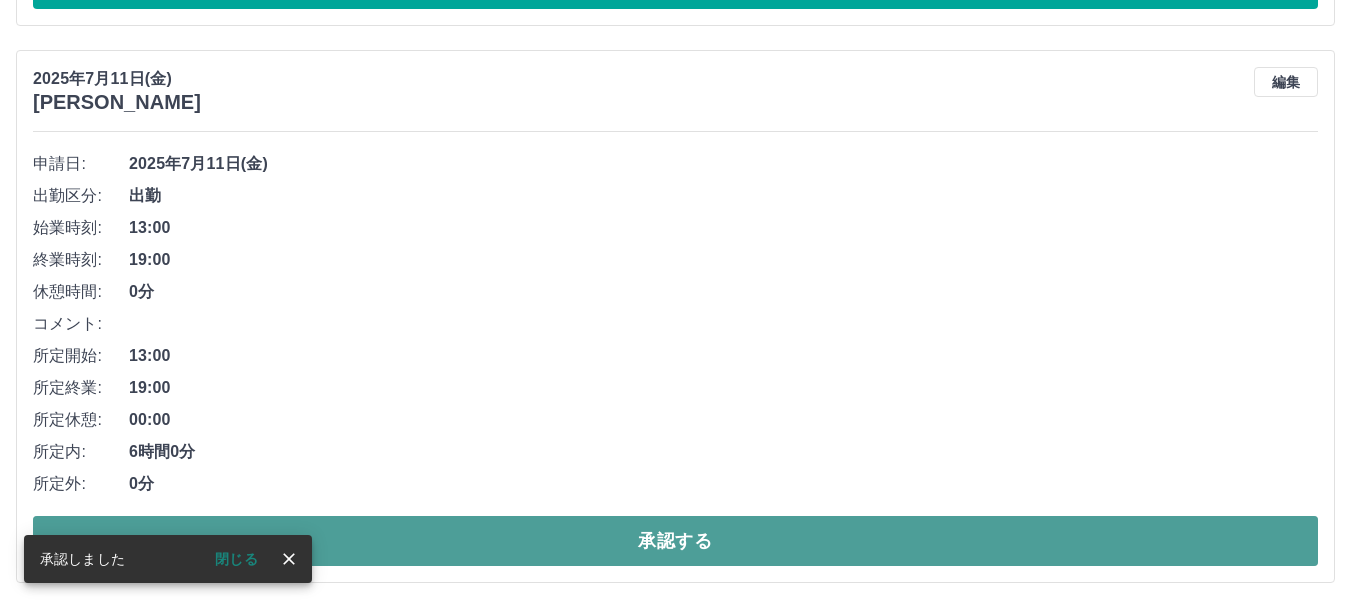 click on "承認する" at bounding box center (675, 541) 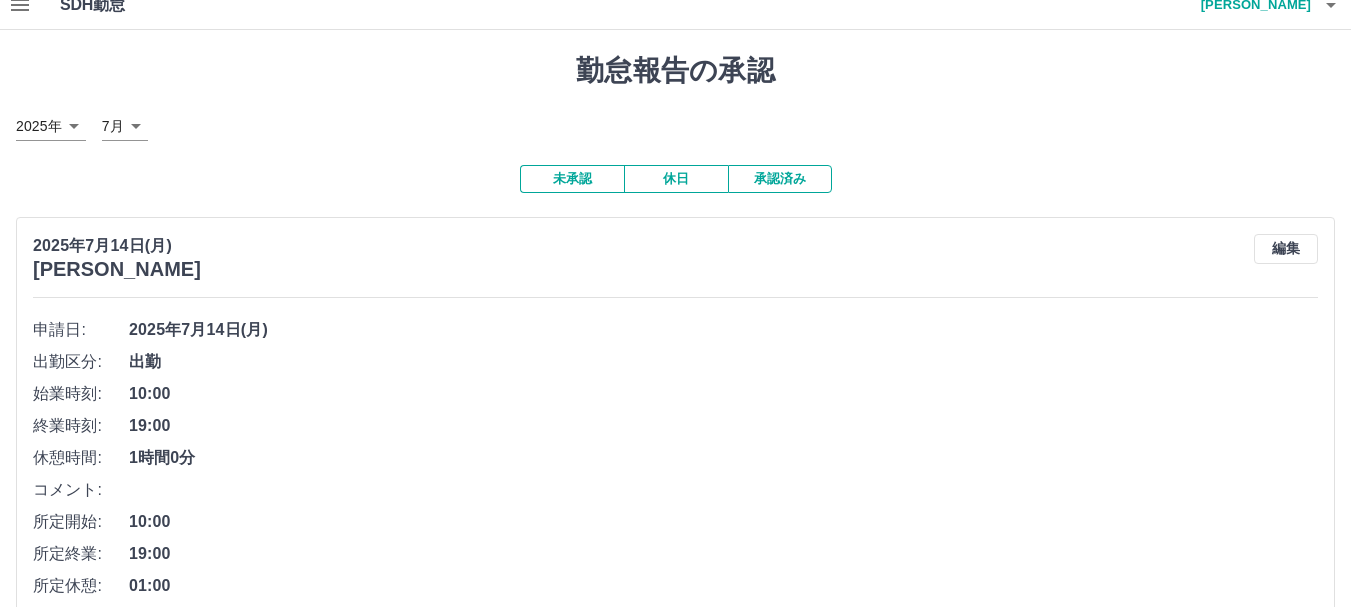 scroll, scrollTop: 0, scrollLeft: 0, axis: both 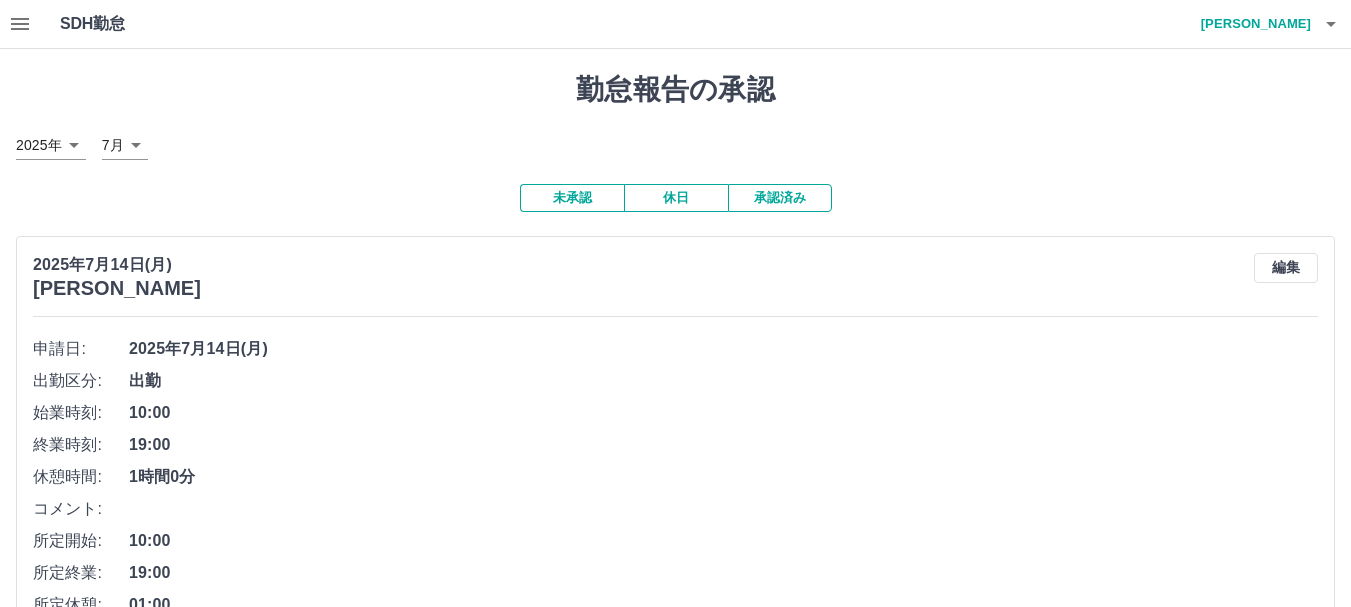 click on "承認済み" at bounding box center (780, 198) 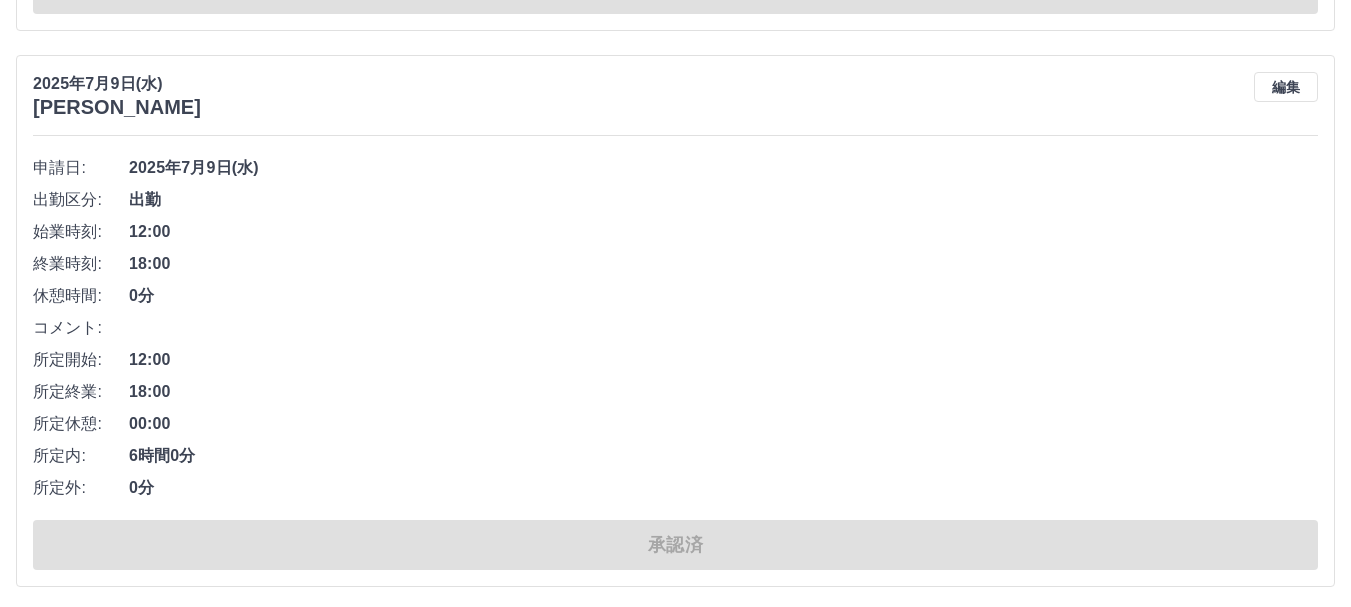 scroll, scrollTop: 8700, scrollLeft: 0, axis: vertical 